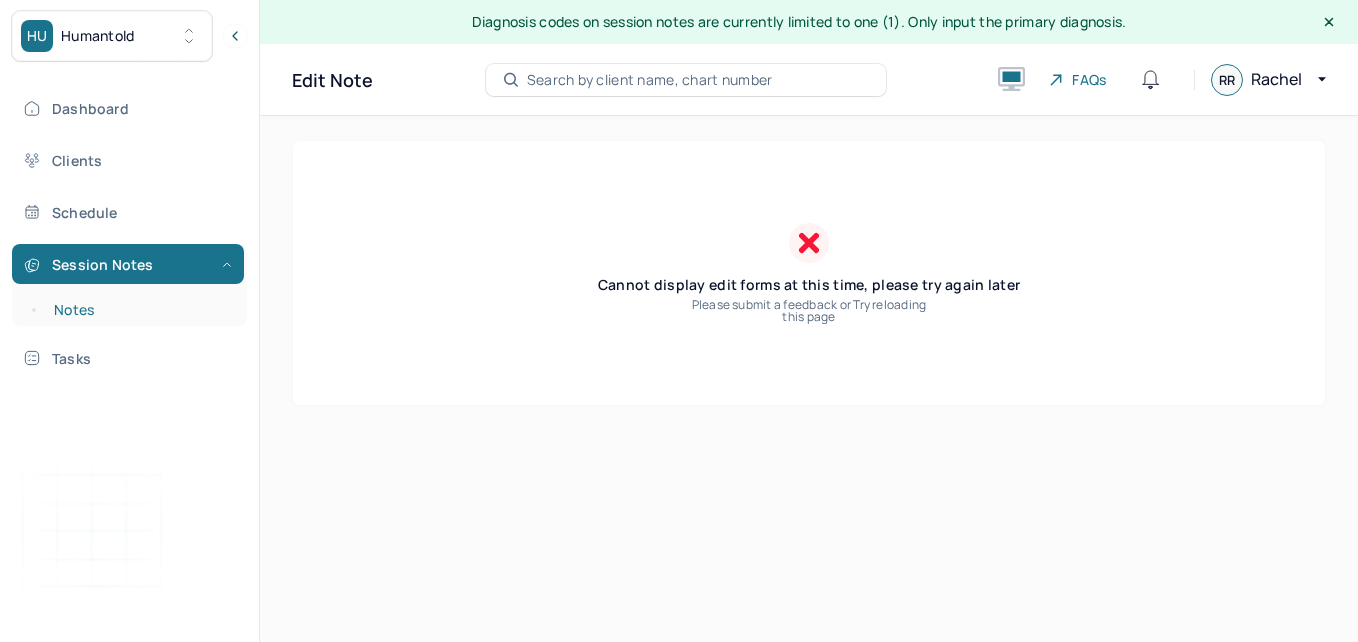 scroll, scrollTop: 0, scrollLeft: 0, axis: both 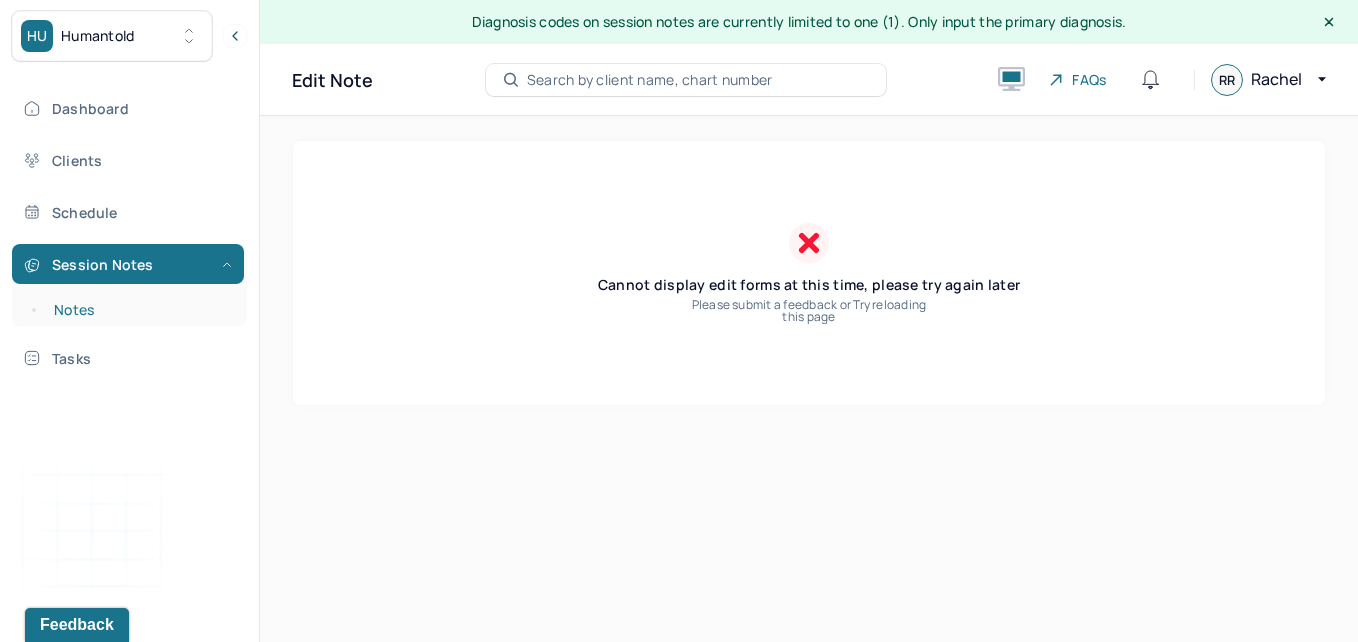 click on "Notes" at bounding box center (139, 310) 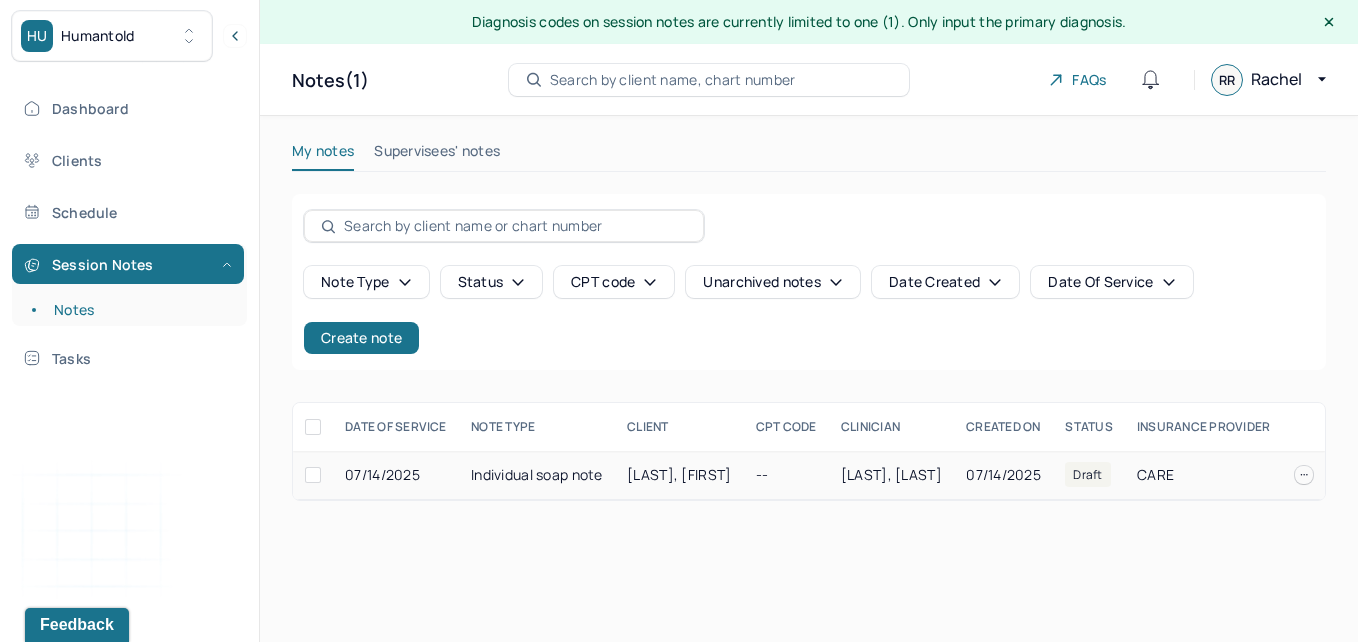 click on "[LAST], [FIRST]" at bounding box center (679, 475) 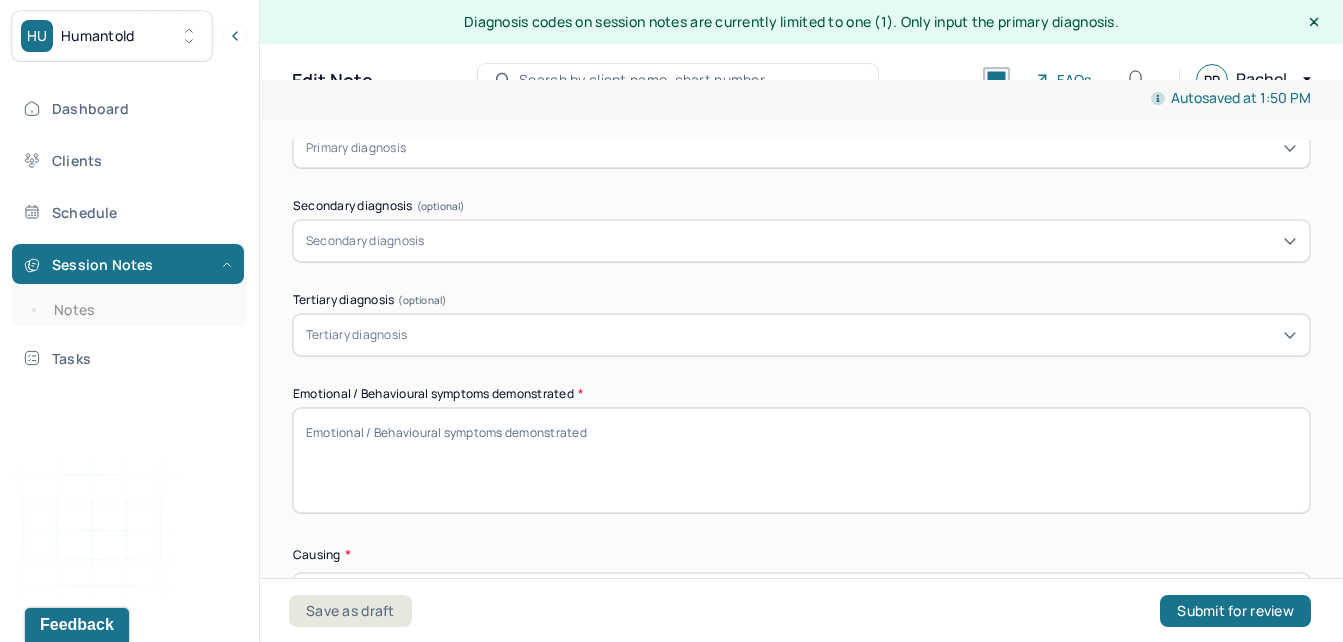 scroll, scrollTop: 0, scrollLeft: 0, axis: both 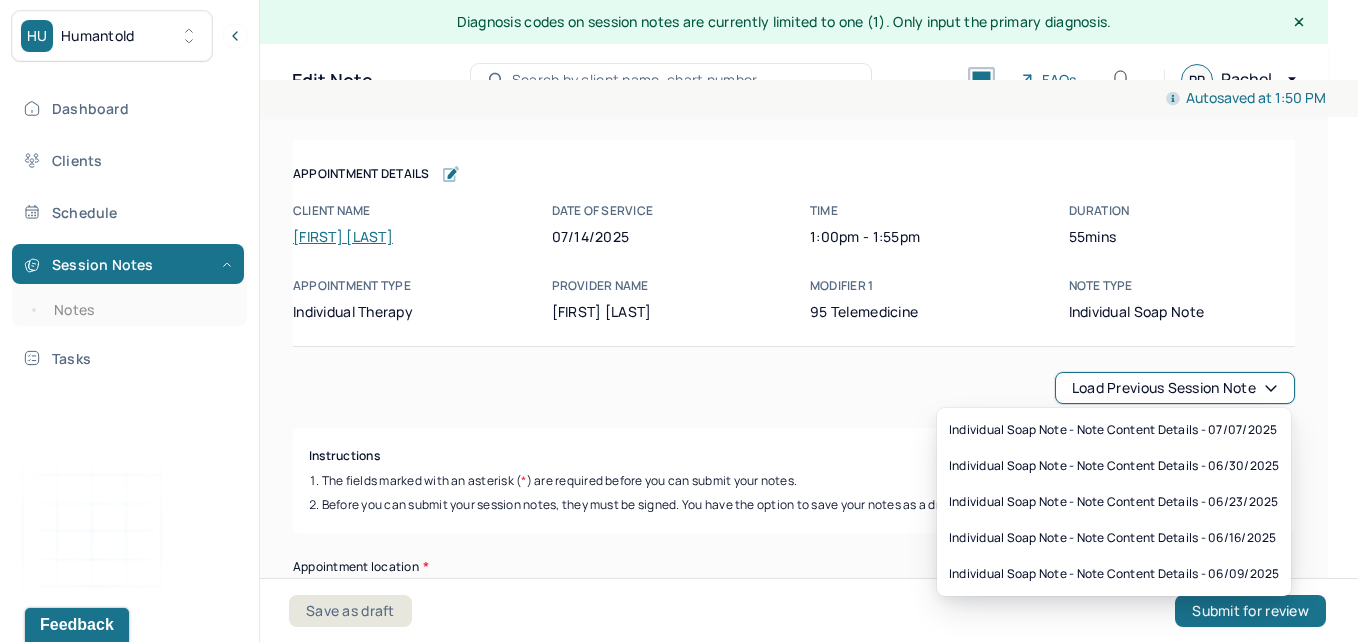 click on "Load previous session note" at bounding box center (1175, 388) 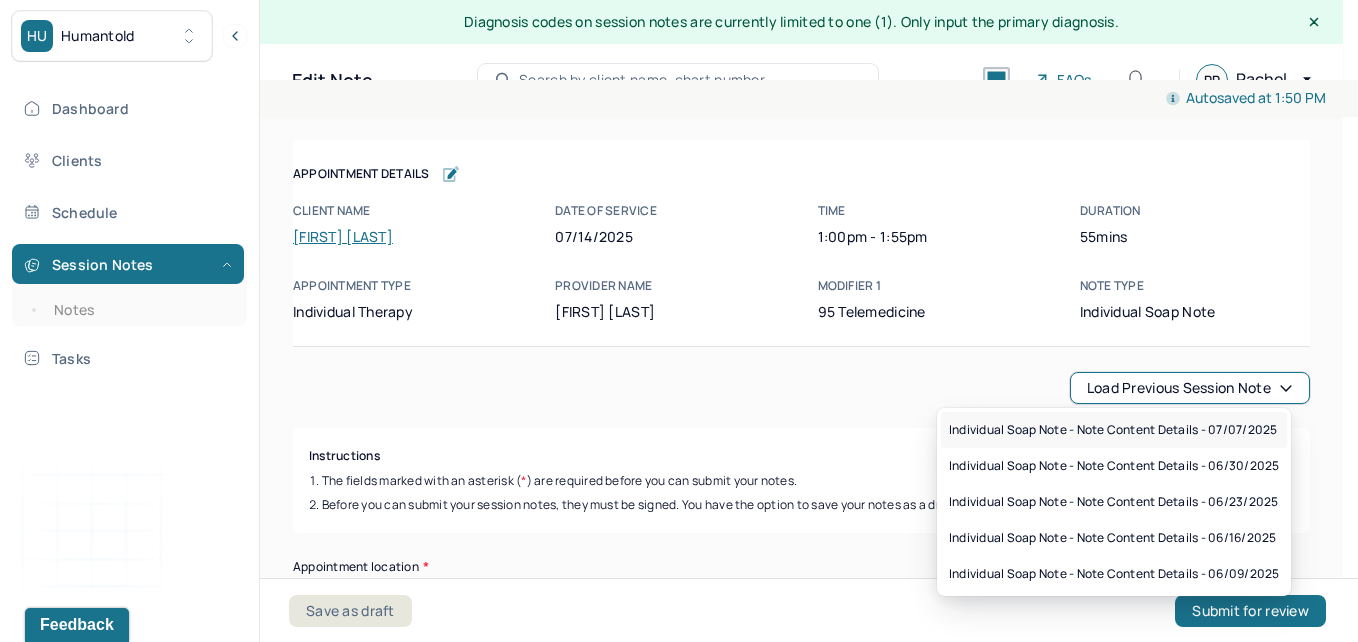 click on "Individual soap note   - Note content Details -   07/07/2025" at bounding box center [1113, 430] 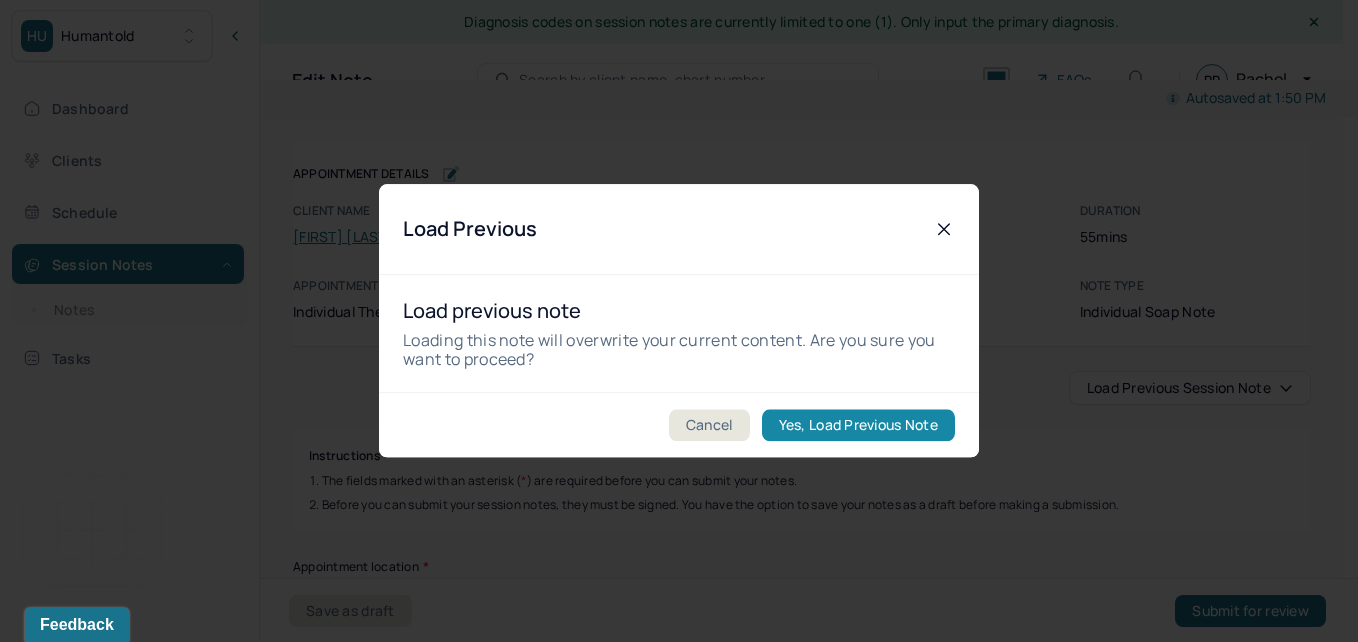 click on "Yes, Load Previous Note" at bounding box center [858, 426] 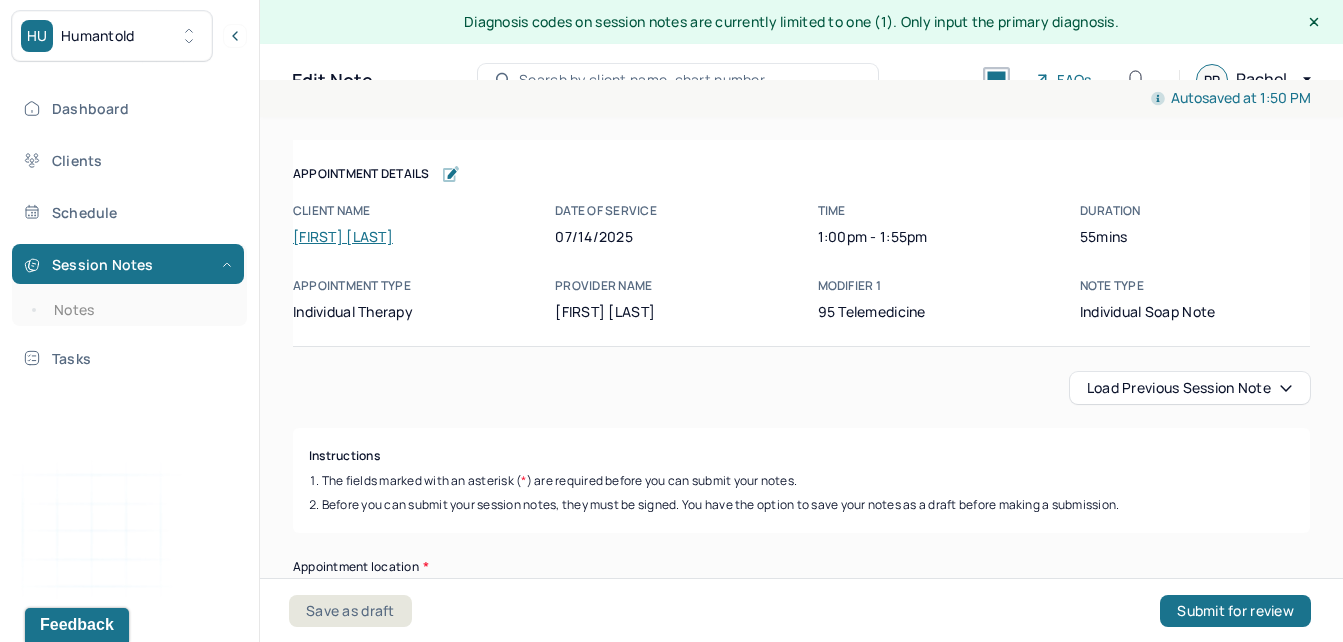 click on "Load previous session note   Instructions The fields marked with an asterisk ( * ) are required before you can submit your notes. Before you can submit your session notes, they must be signed. You have the option to save your notes as a draft before making a submission. Appointment location * Teletherapy Client Teletherapy Location Home Office Other Provider Teletherapy Location Home Office Other Consent was received for the teletherapy session The teletherapy session was conducted via video Primary diagnosis * F41.1 GENERALIZED ANXIETY DISORDER Secondary diagnosis (optional) Secondary diagnosis Tertiary diagnosis (optional) Tertiary diagnosis Emotional / Behavioural symptoms demonstrated * Client presented with some stress throughout the session. Causing * Maladaptive Functioning Intention for Session * Encourage personality growth and development Session Note Subjective Objective How did they present themselves? Was there nervous talking or lack of eye contact? Assessment Therapy Intervention Techniques *" at bounding box center [801, 2524] 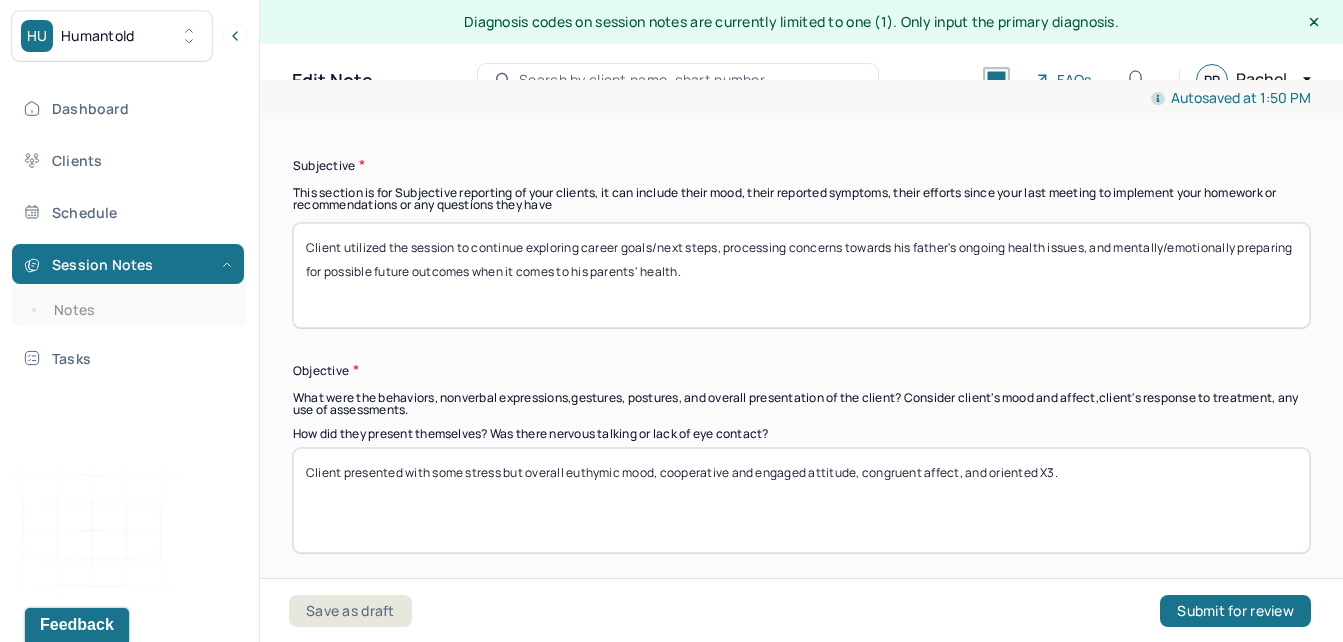 scroll, scrollTop: 1434, scrollLeft: 0, axis: vertical 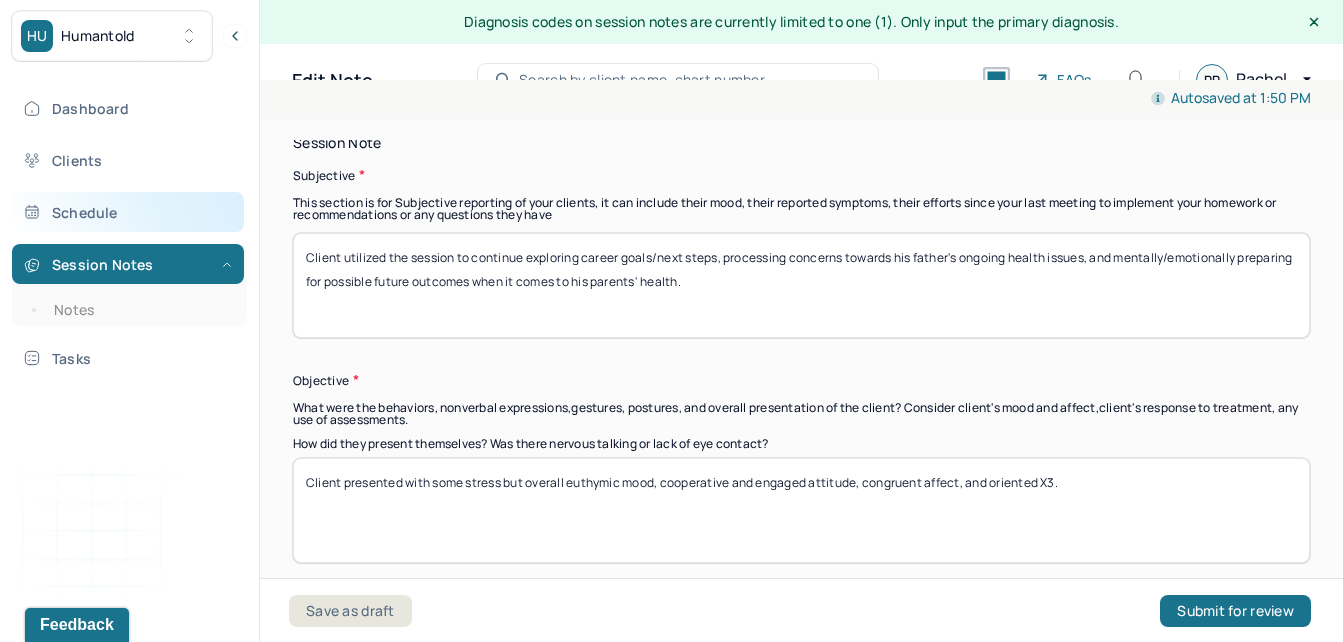 drag, startPoint x: 901, startPoint y: 300, endPoint x: 191, endPoint y: 200, distance: 717.0077 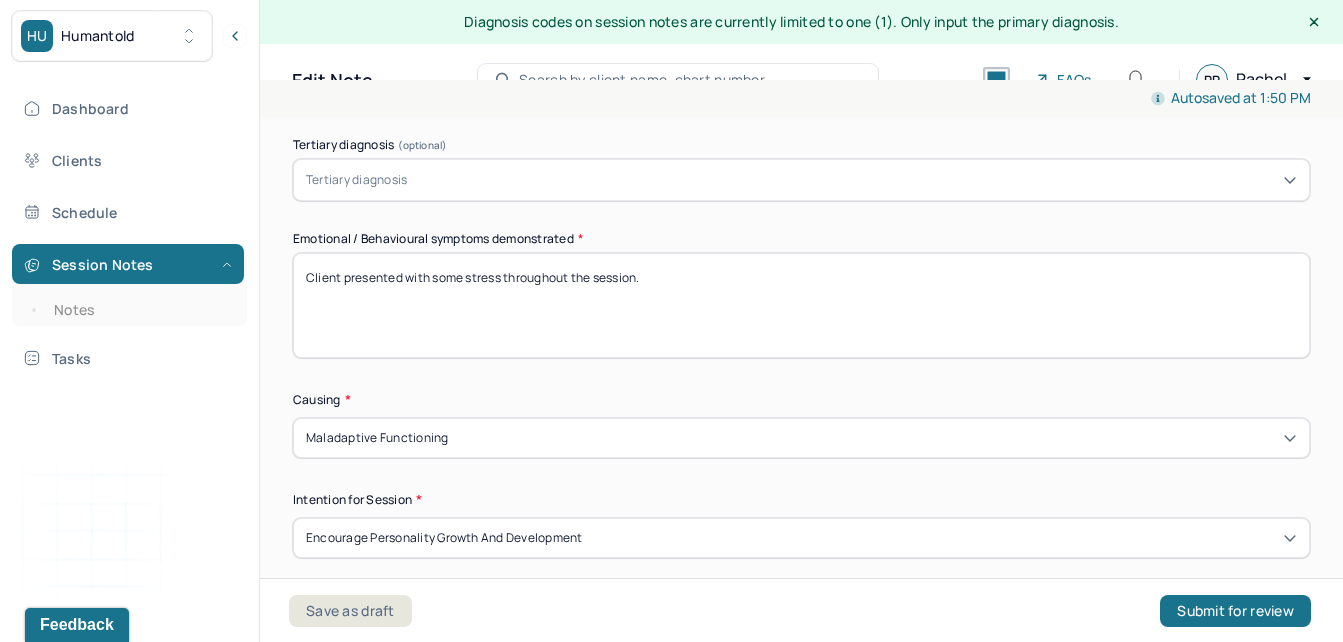 scroll, scrollTop: 930, scrollLeft: 0, axis: vertical 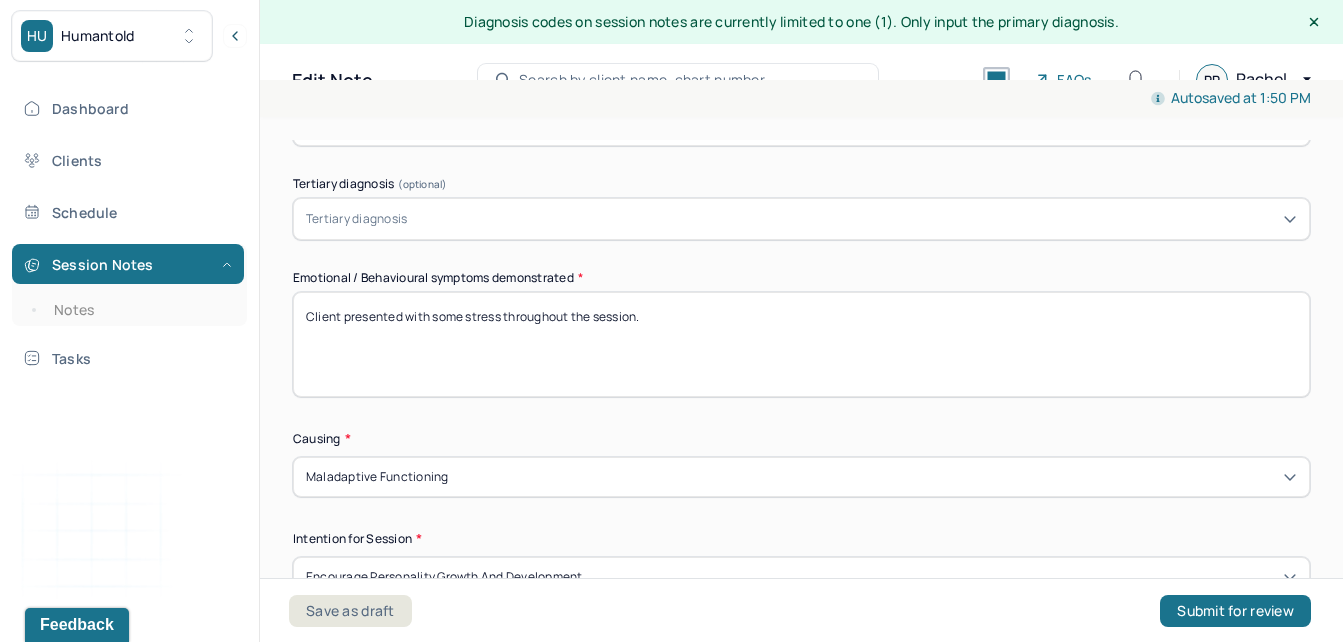 drag, startPoint x: 508, startPoint y: 316, endPoint x: 470, endPoint y: 317, distance: 38.013157 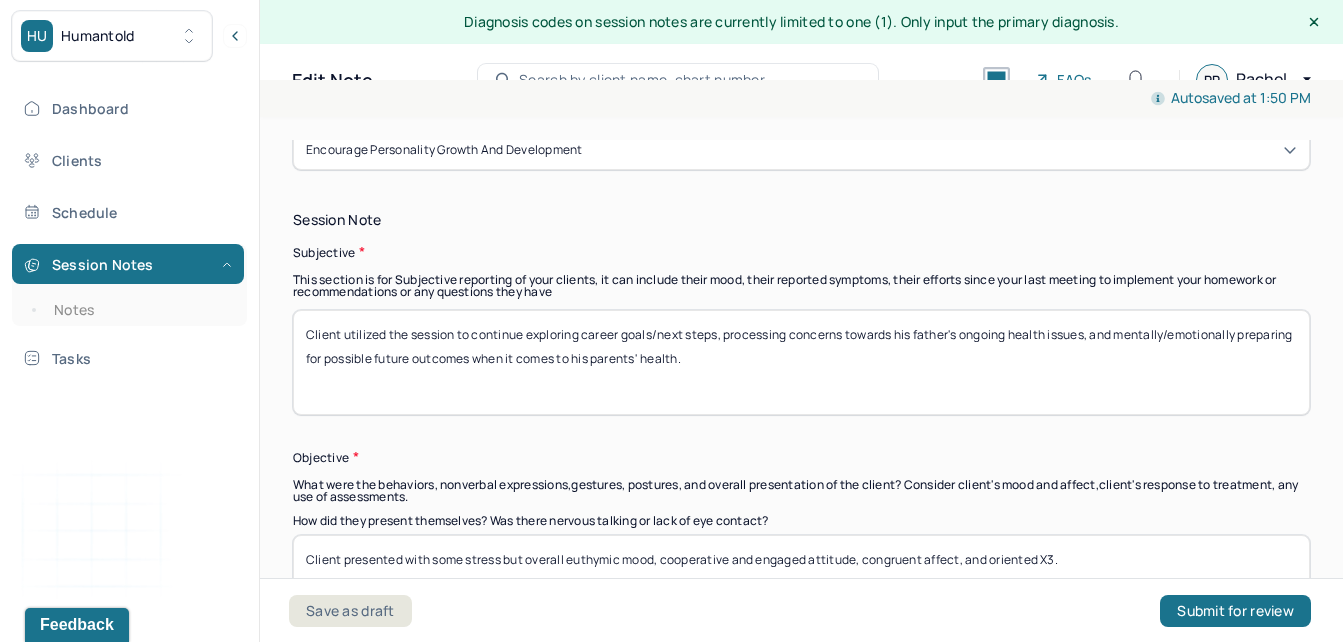 scroll, scrollTop: 1367, scrollLeft: 0, axis: vertical 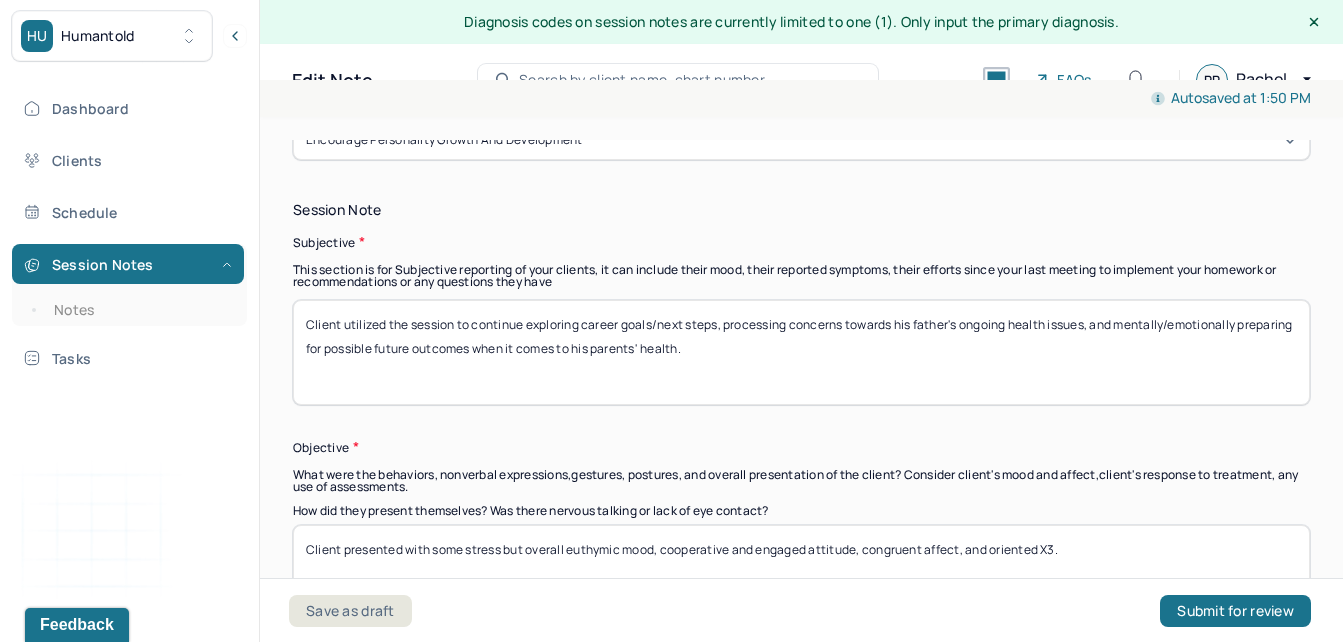 type on "Client presented with some tiredness throughout the session." 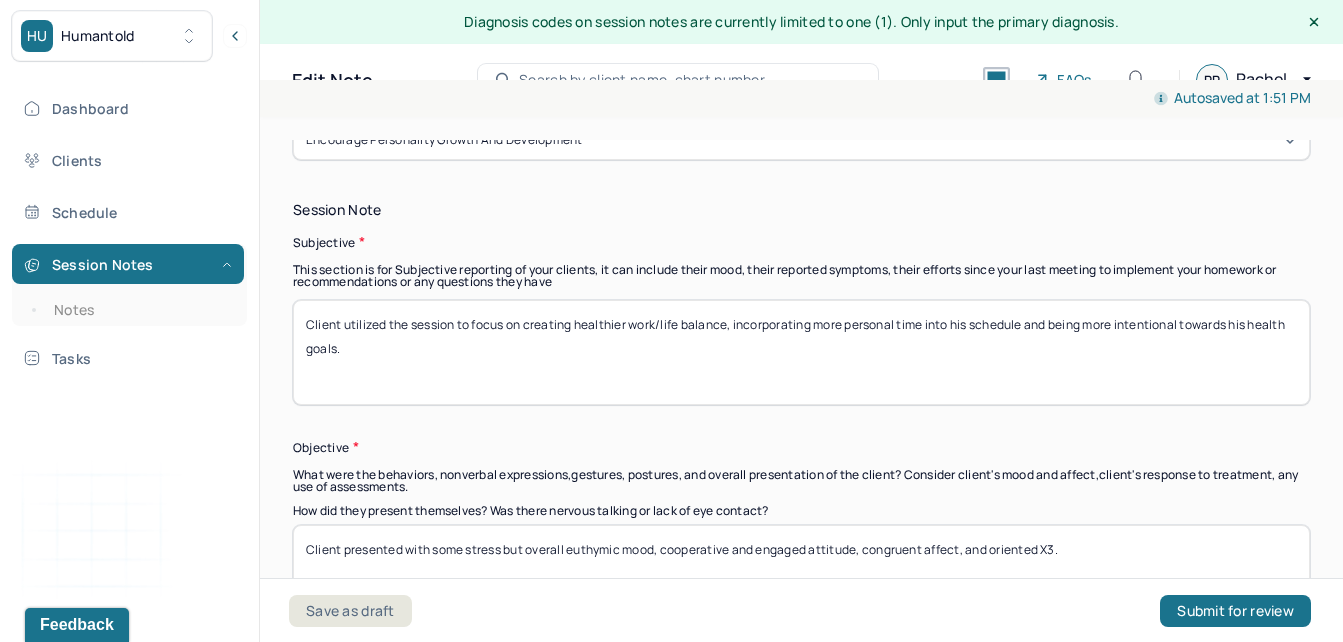 type on "Client utilized the session to focus on creating healthier work/life balance, incorporating more personal time into his schedule and being more intentional towards his health goals." 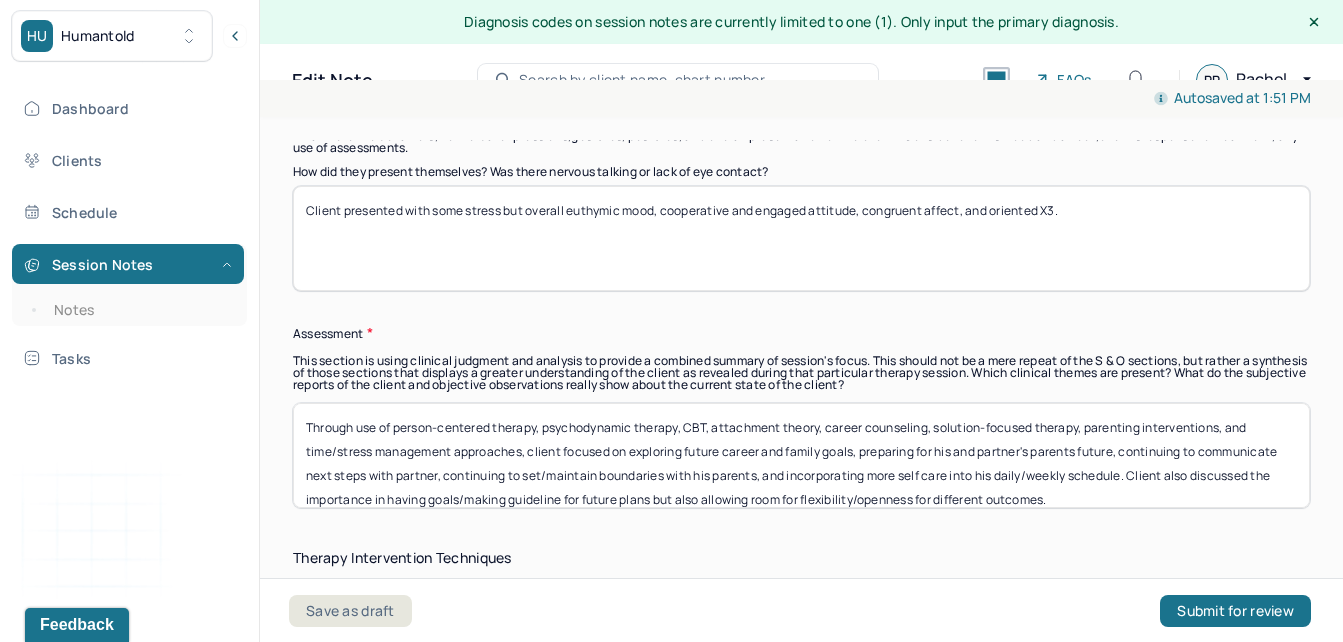 scroll, scrollTop: 1677, scrollLeft: 0, axis: vertical 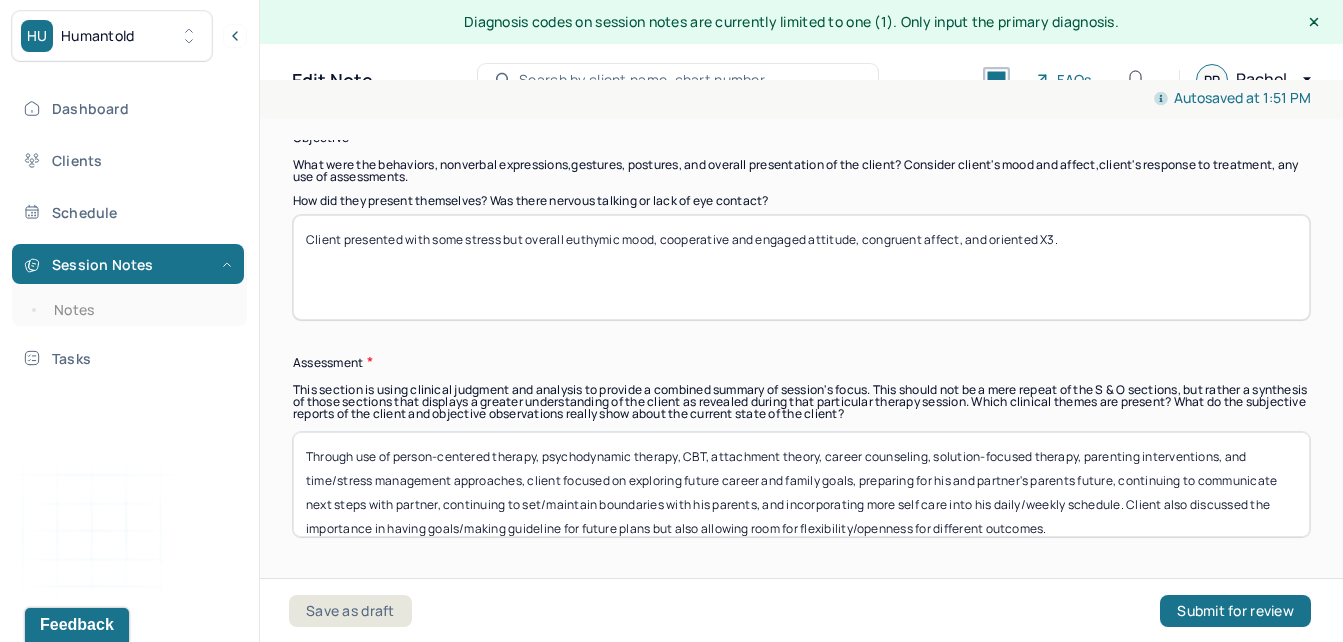 drag, startPoint x: 628, startPoint y: 240, endPoint x: 420, endPoint y: 238, distance: 208.00961 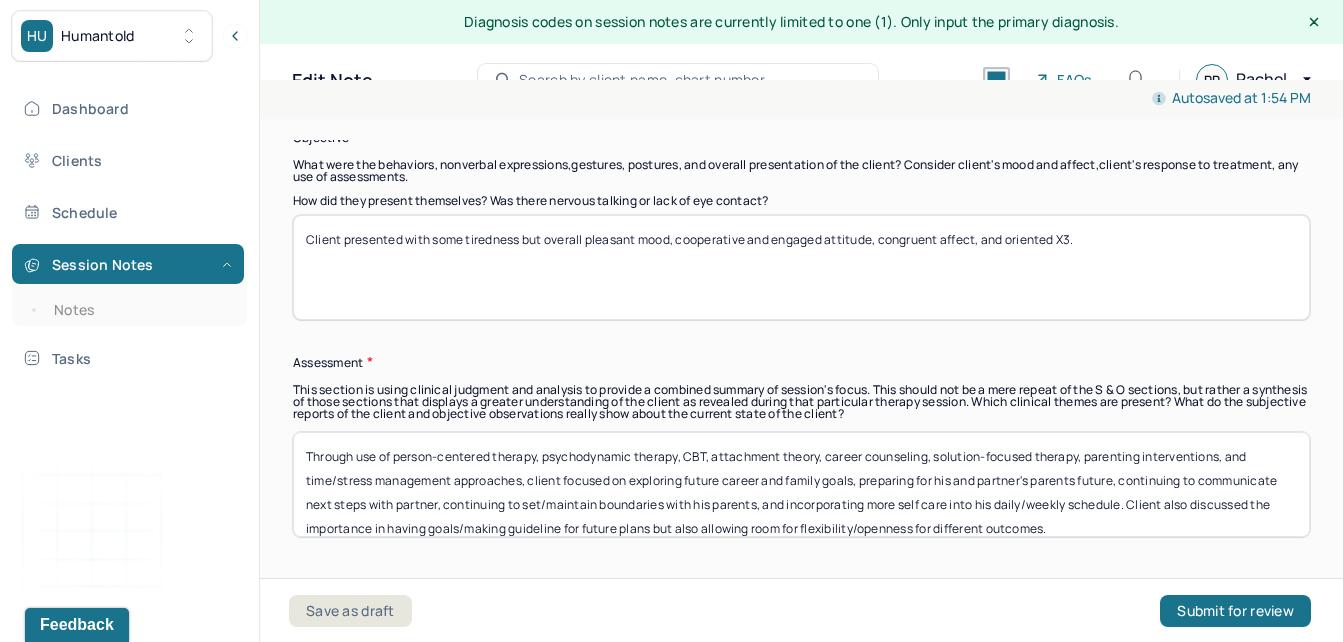 click on "Client presented with some tiredness but overall pleasant mood, cooperative and engaged attitude, congruent affect, and oriented X3." at bounding box center [801, 267] 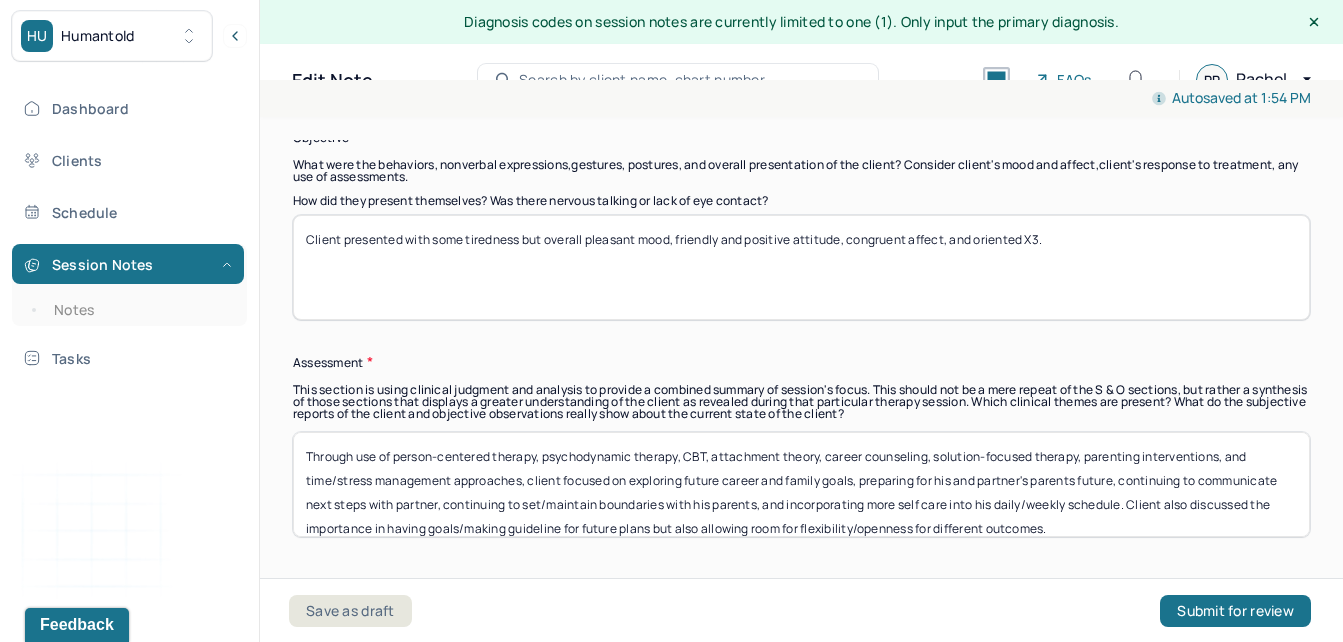 click on "Client presented with some tiredness but overall pleasant mood, cooperative and engaged attitude, congruent affect, and oriented X3." at bounding box center (801, 267) 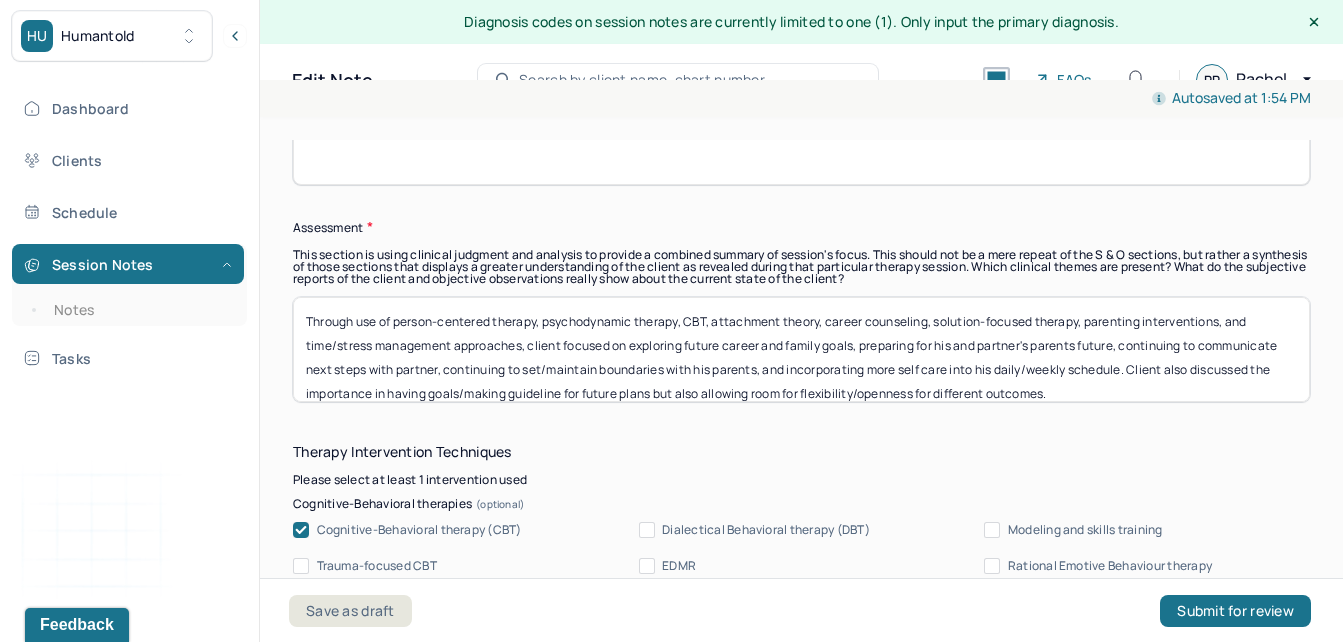 scroll, scrollTop: 1822, scrollLeft: 0, axis: vertical 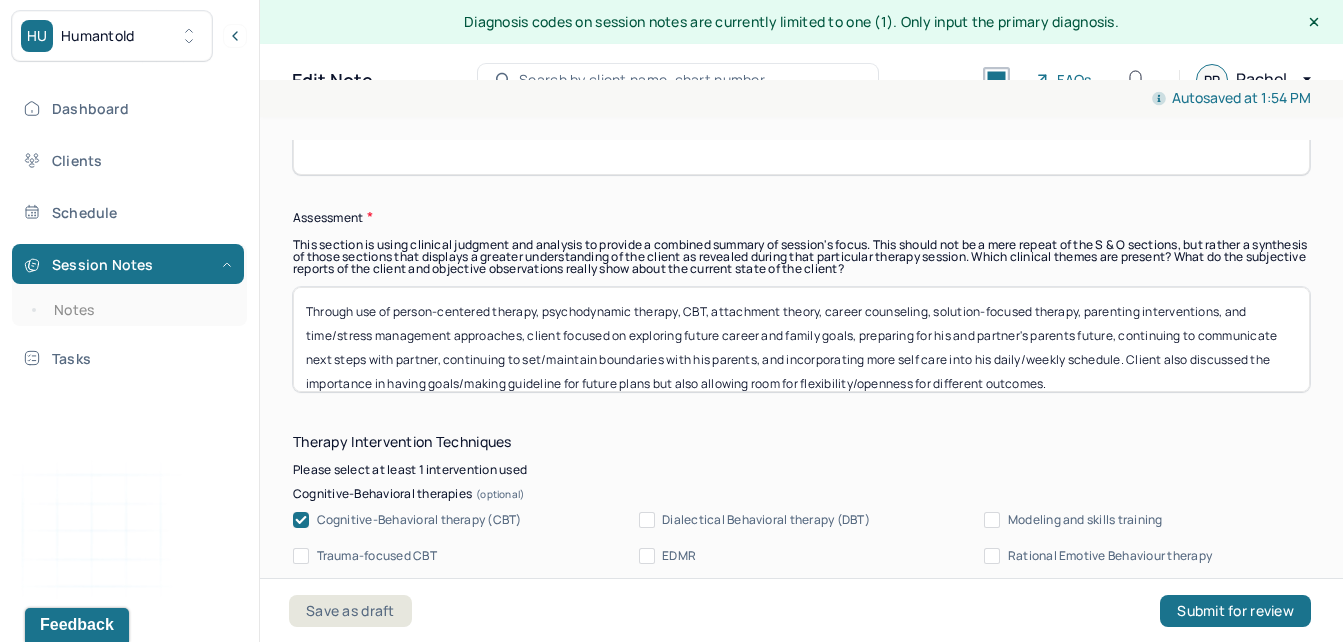 type on "Client presented with some tiredness but overall pleasant mood, friendly and positive attitude, full affect, and oriented X3." 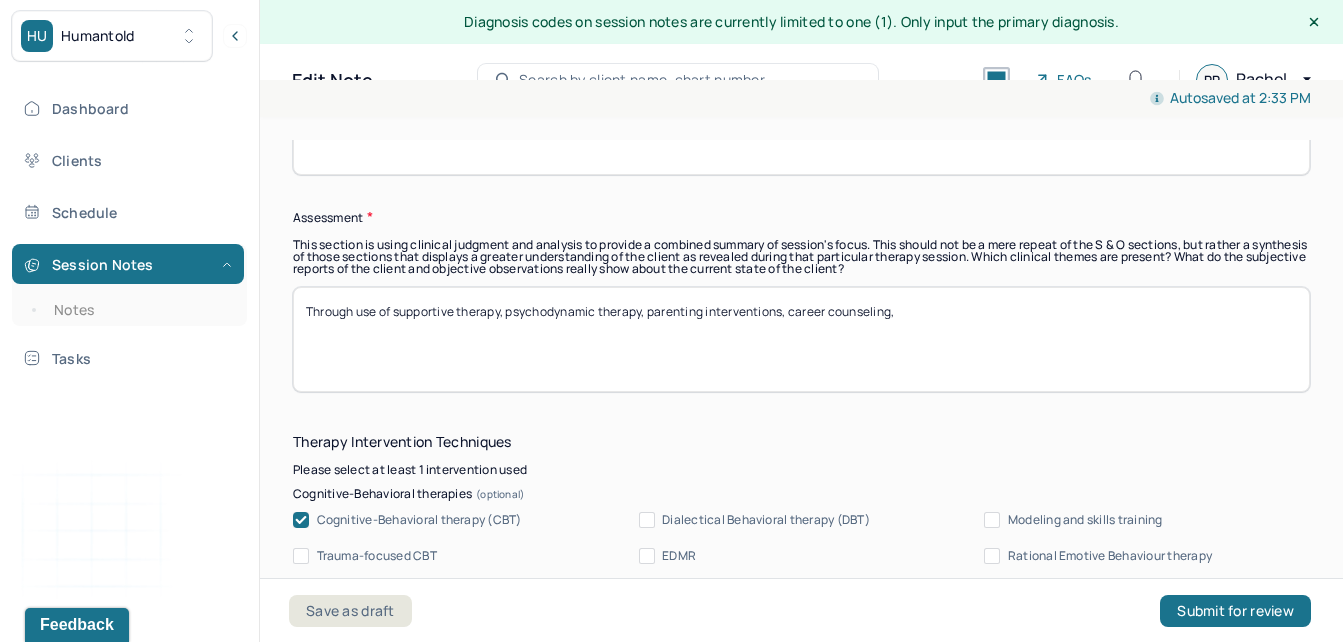 click on "Through use of supportive therapy, psychodynamic therapy, parenting interventions, career counseling," at bounding box center (801, 339) 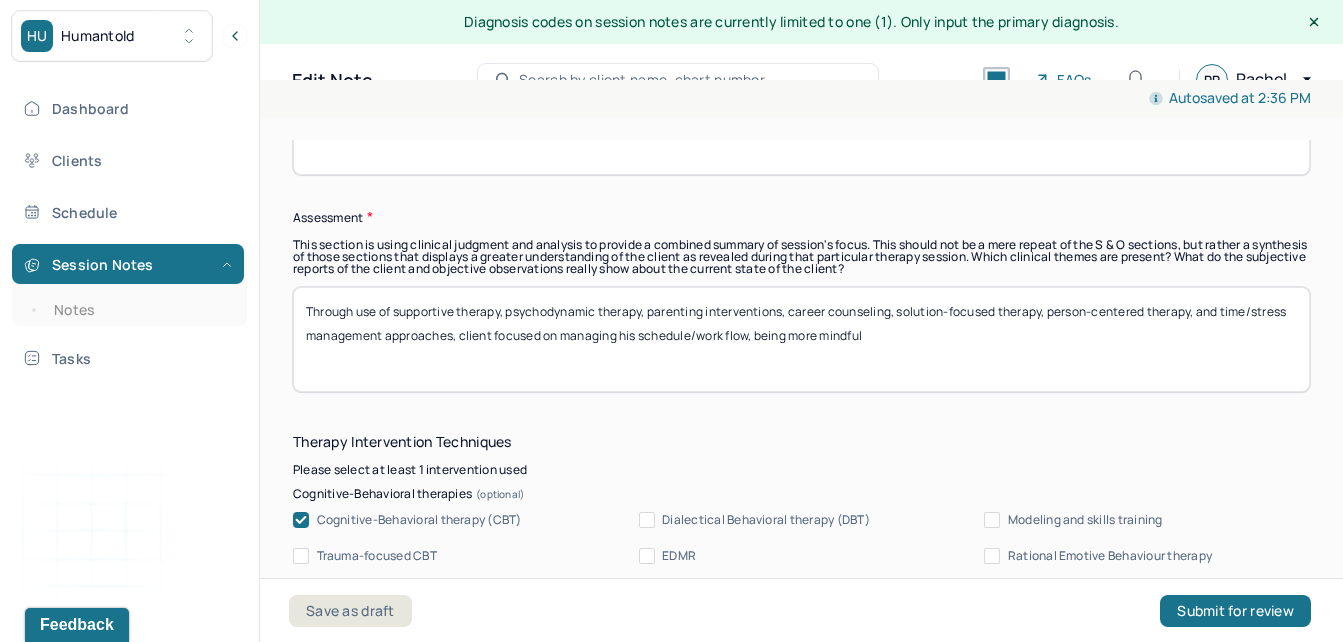 click on "Through use of supportive therapy, psychodynamic therapy, parenting interventions, career counseling, solution-focused therapy, person-centered therapy, and time/stress management approaches, client focused on managing his schedule/work flow, being more mindful" at bounding box center [801, 339] 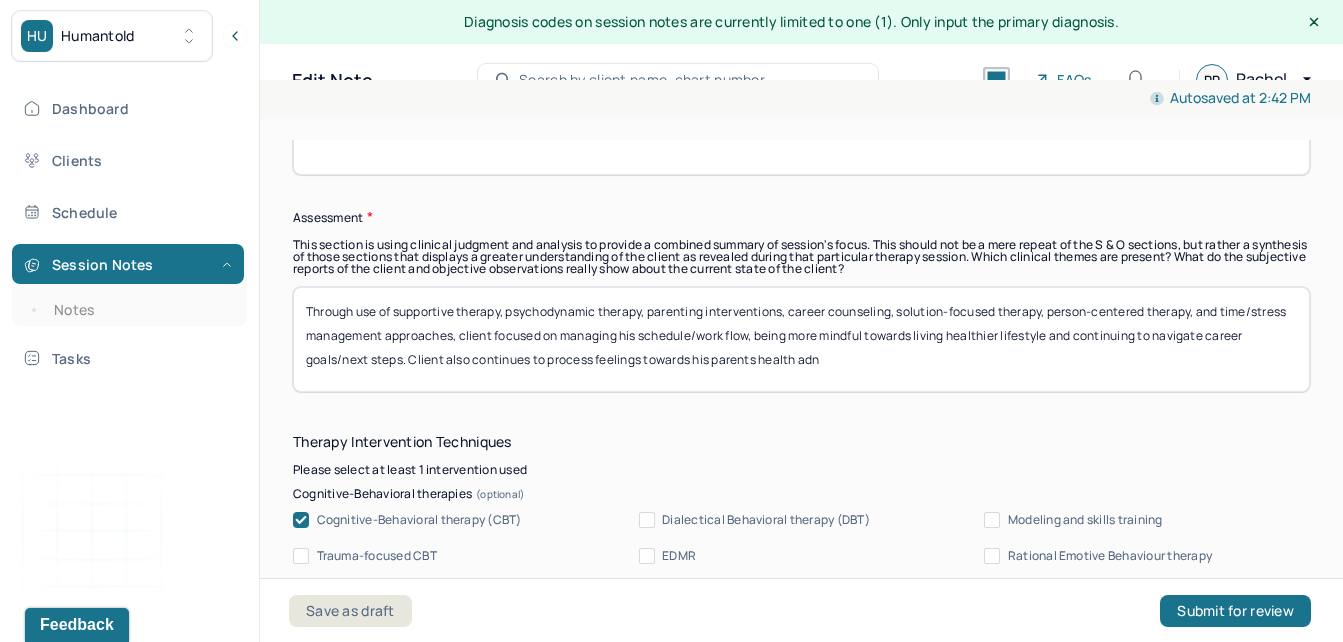 click on "Through use of supportive therapy, psychodynamic therapy, parenting interventions, career counseling, solution-focused therapy, person-centered therapy, and time/stress management approaches, client focused on managing his schedule/work flow, being more mindful towards living healthier lifestyle and continuing to navigate career goals/next steps. Client also continues to process feelings towards his parents health adn" at bounding box center (801, 339) 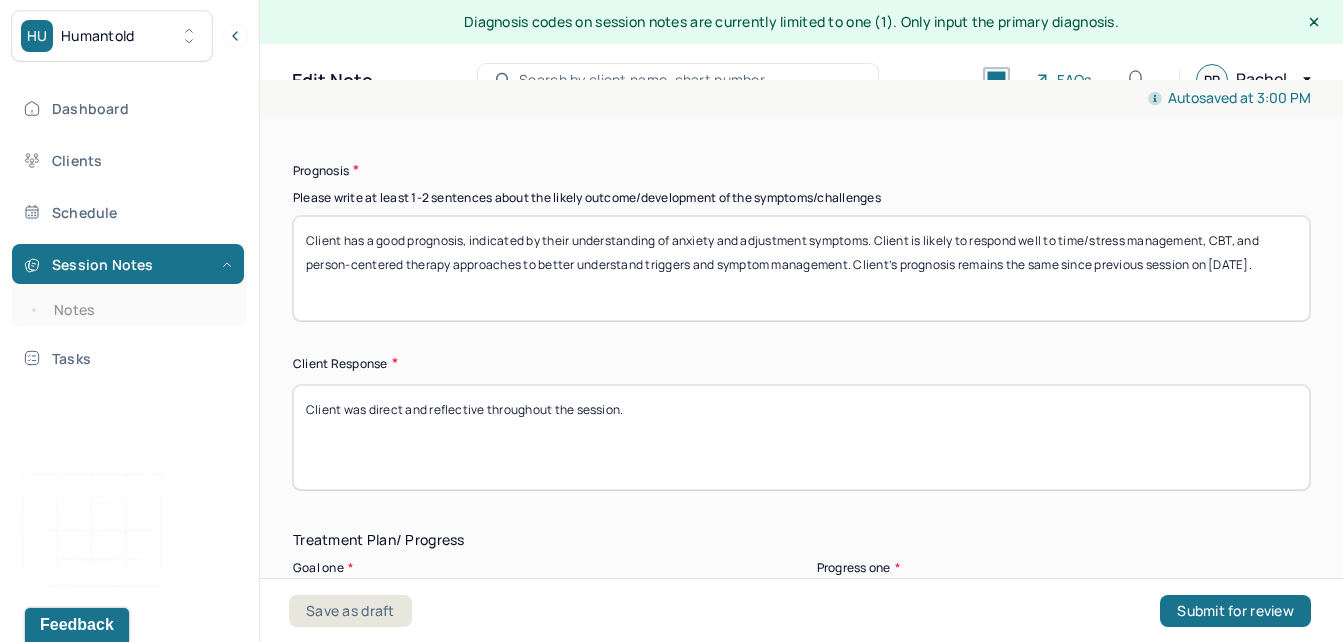 scroll, scrollTop: 3004, scrollLeft: 0, axis: vertical 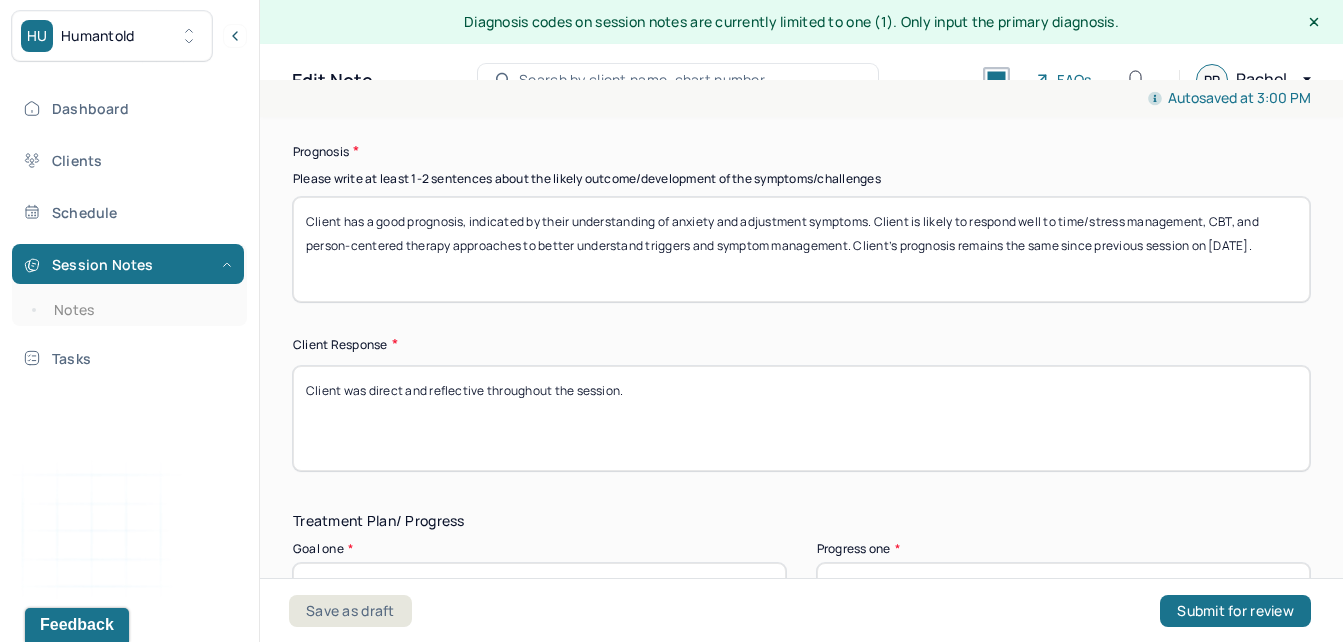 type on "Through use of supportive therapy, psychodynamic therapy, parenting interventions, career counseling, solution-focused therapy, person-centered therapy, and time/stress management approaches, client focused on managing his schedule/work flow, being more mindful towards living healthier lifestyle and continuing to navigate career goals/next steps. Client also continues to process feelings towards his parents health and them getting older." 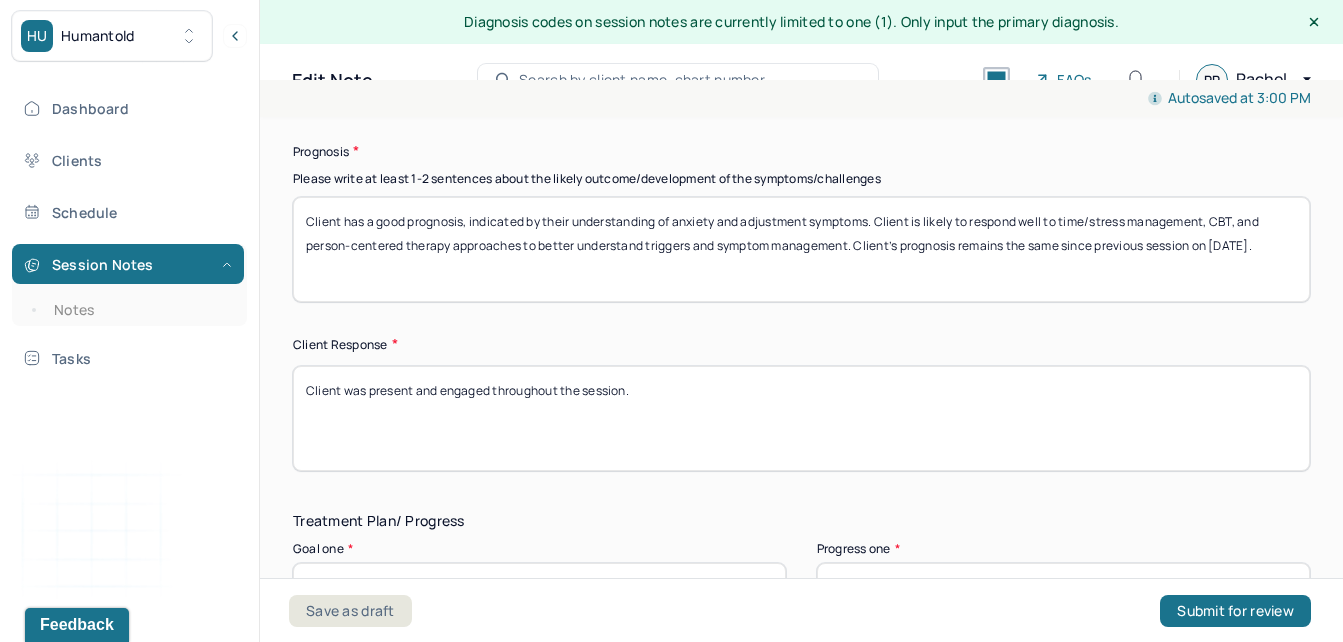 type on "Client was present and engaged throughout the session." 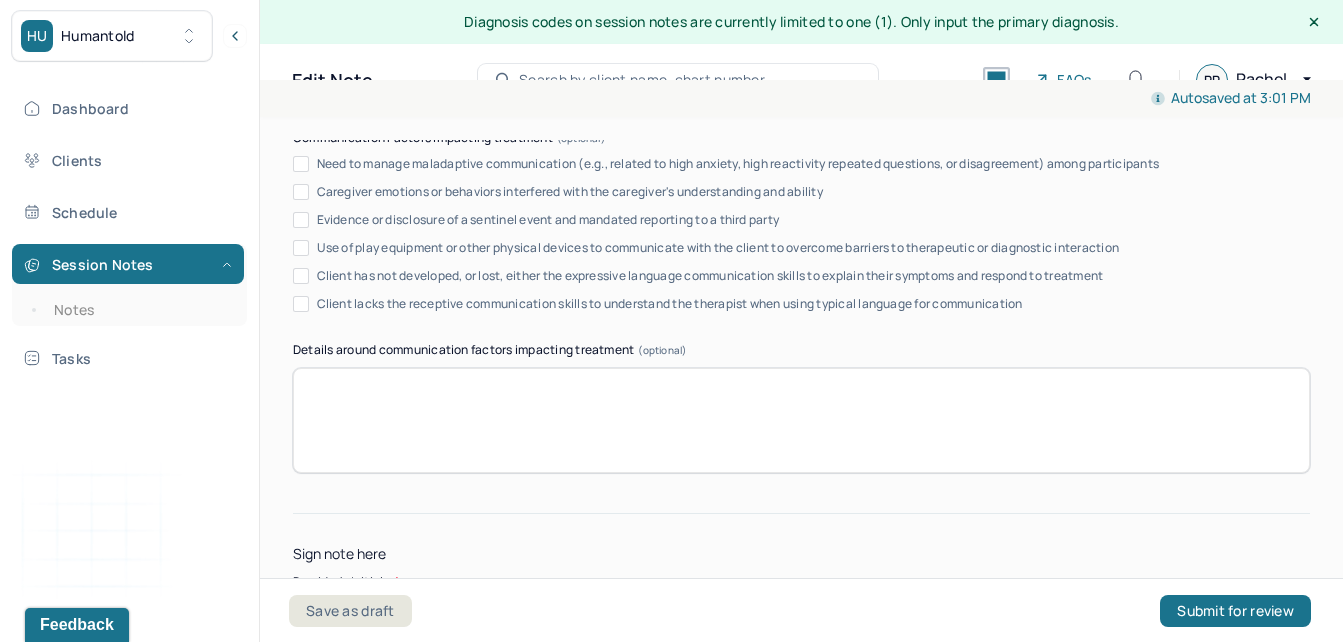 scroll, scrollTop: 4022, scrollLeft: 0, axis: vertical 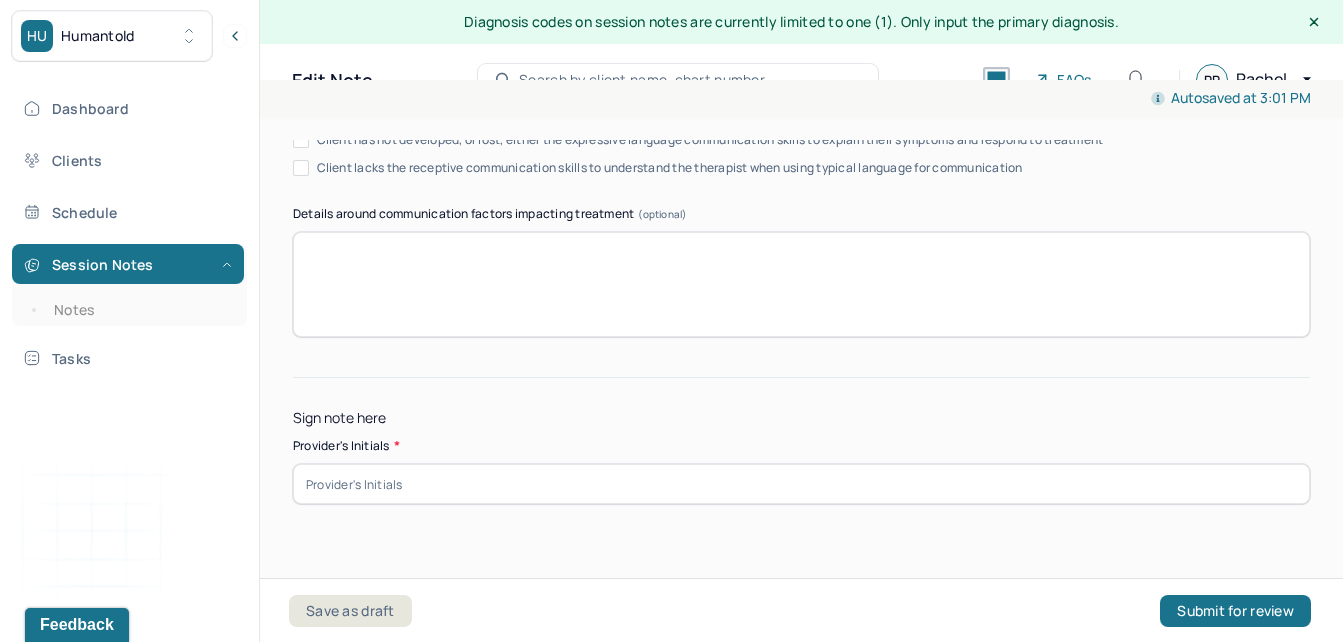 type on "Client has a good prognosis, indicated by their understanding of anxiety and adjustment symptoms. Client is likely to respond well to time/stress management, CBT, and person-centered therapy approaches to better understand triggers and symptom management. Client’s prognosis remains the same since previous session on [DATE]" 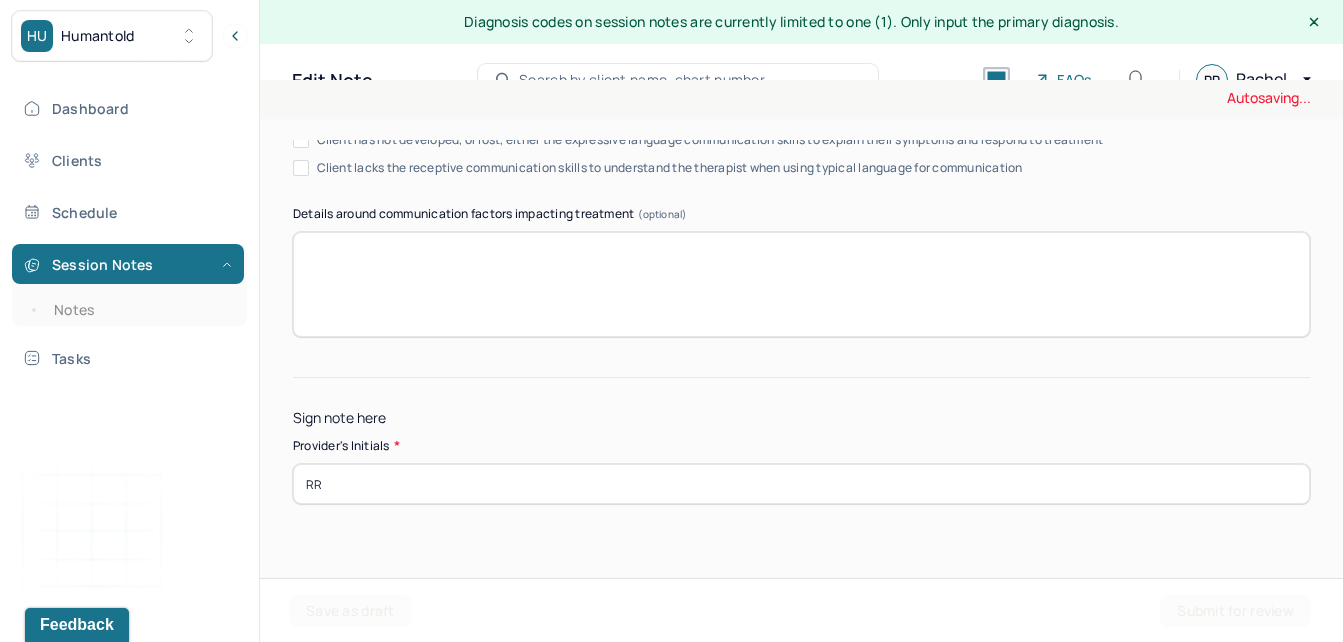 type on "RR" 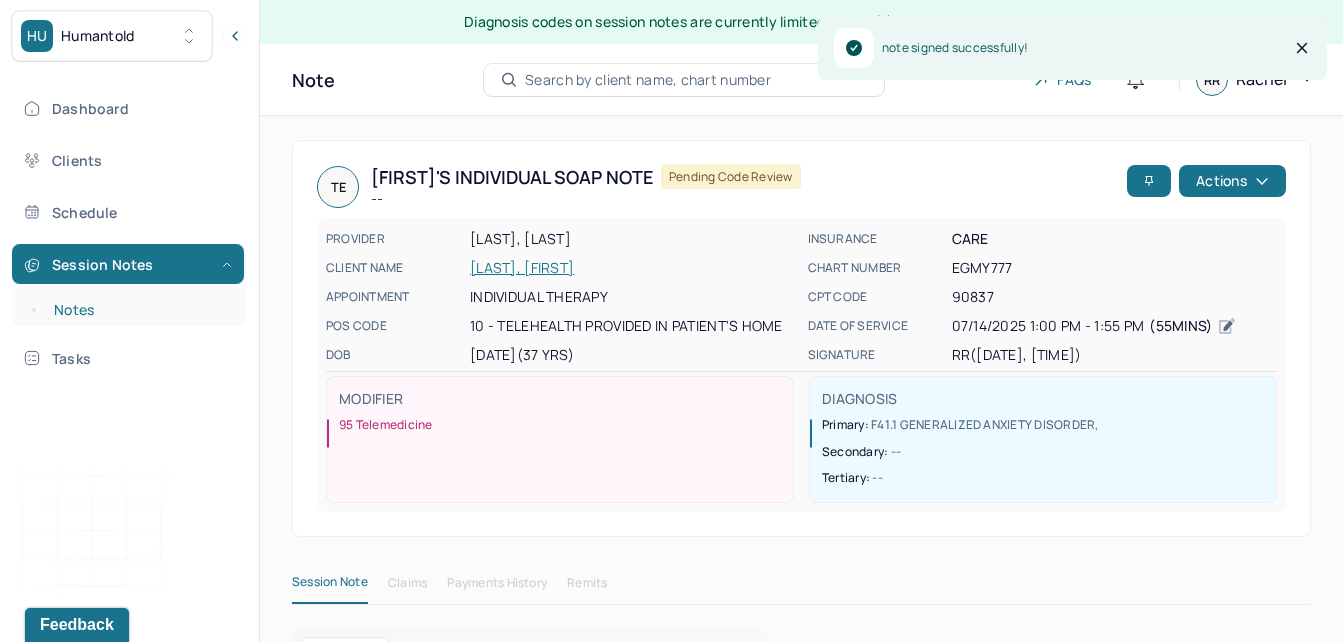 click on "Notes" at bounding box center [139, 310] 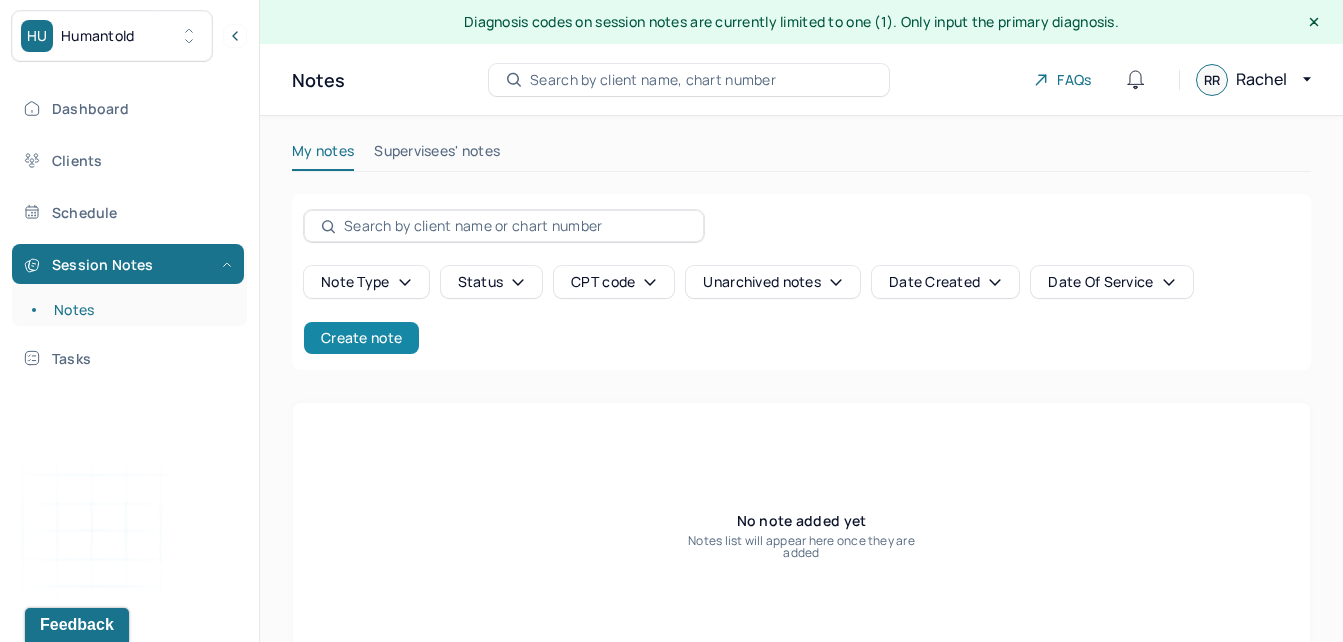click on "Create note" at bounding box center (361, 338) 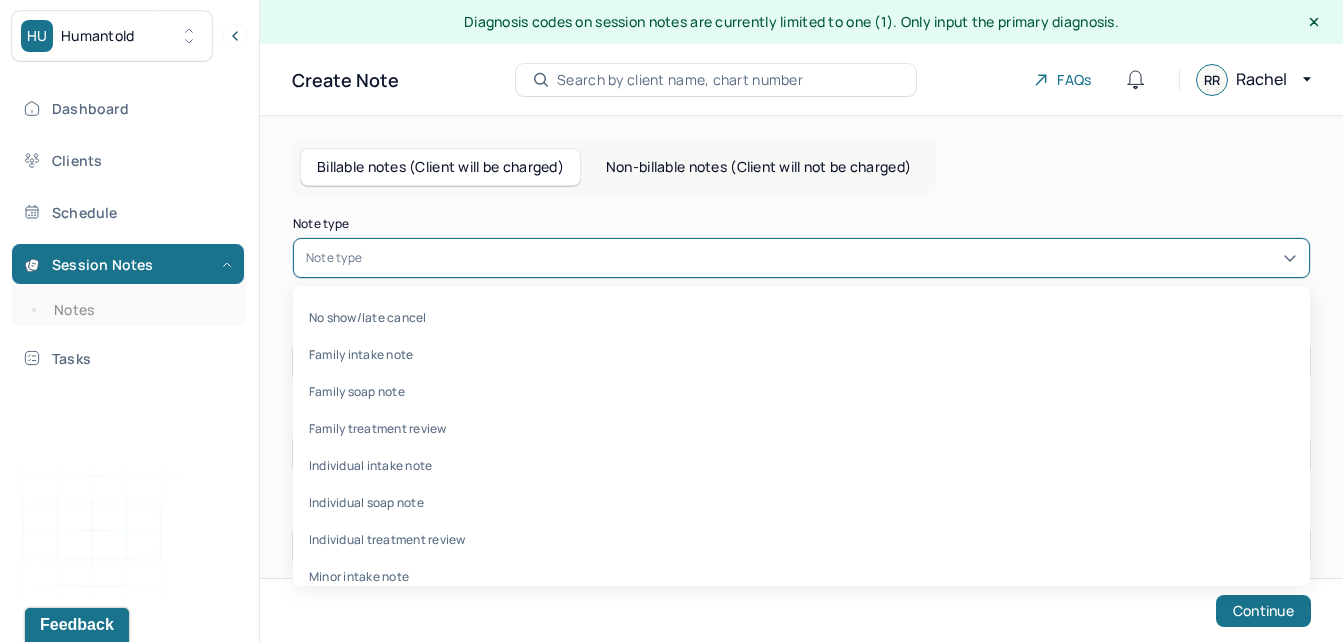 click at bounding box center (831, 258) 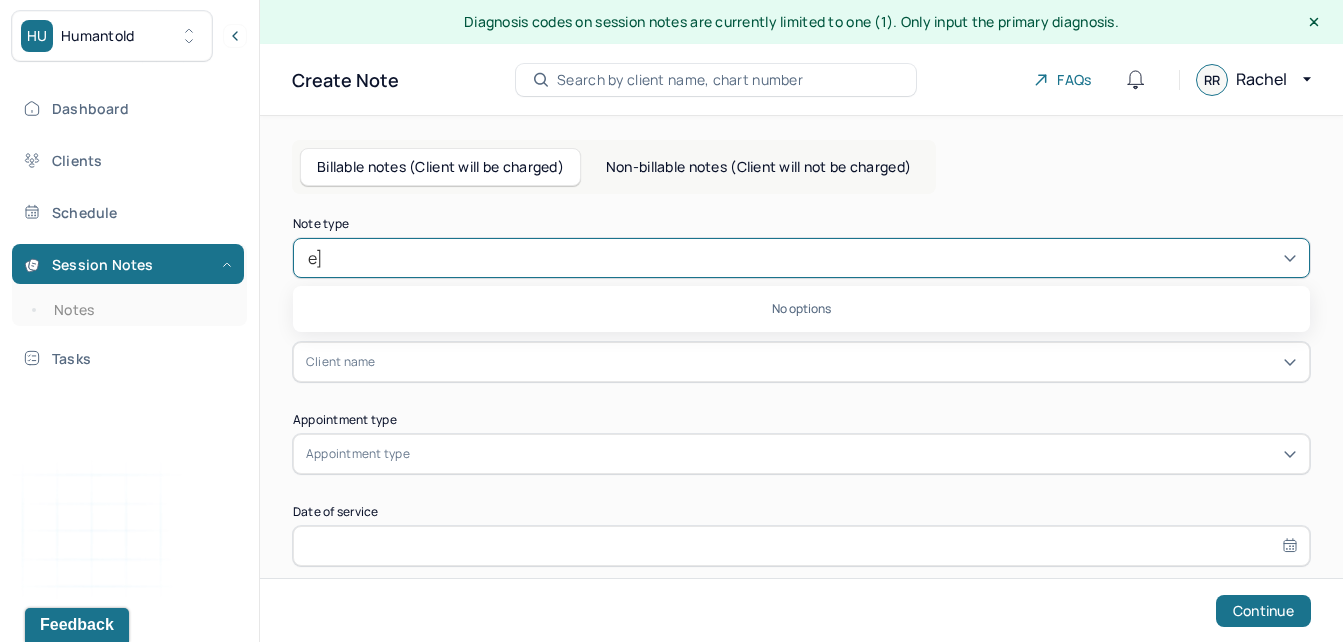 type on "e" 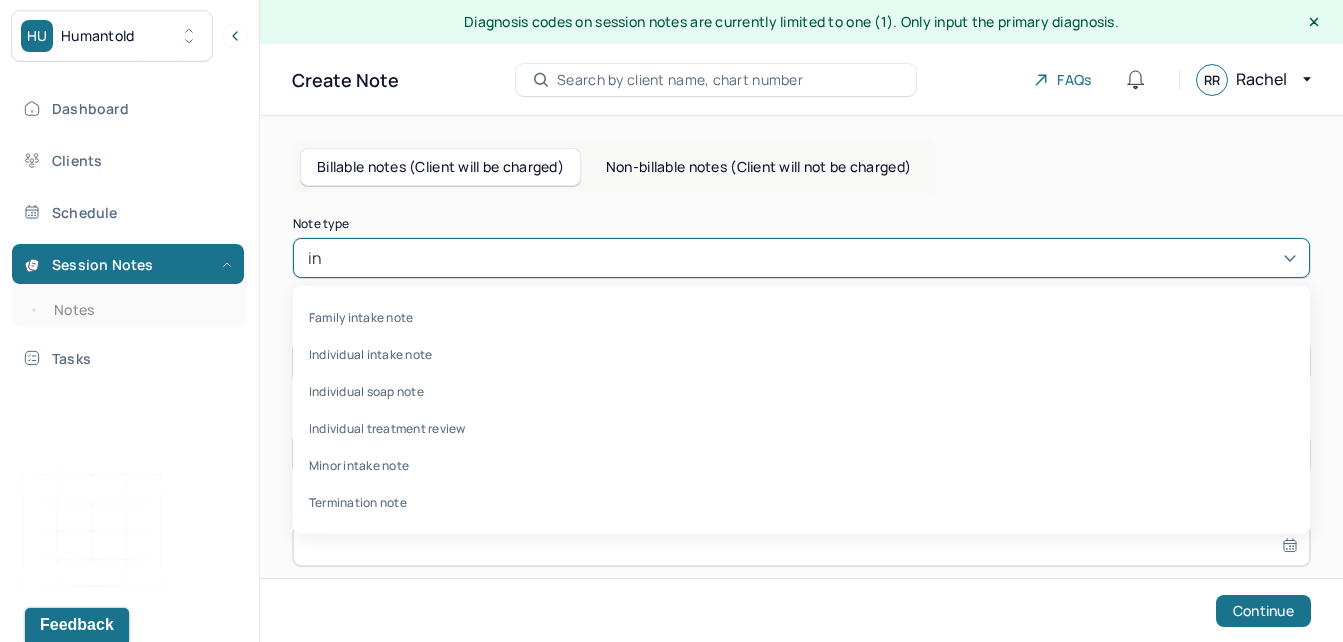 type on "ind" 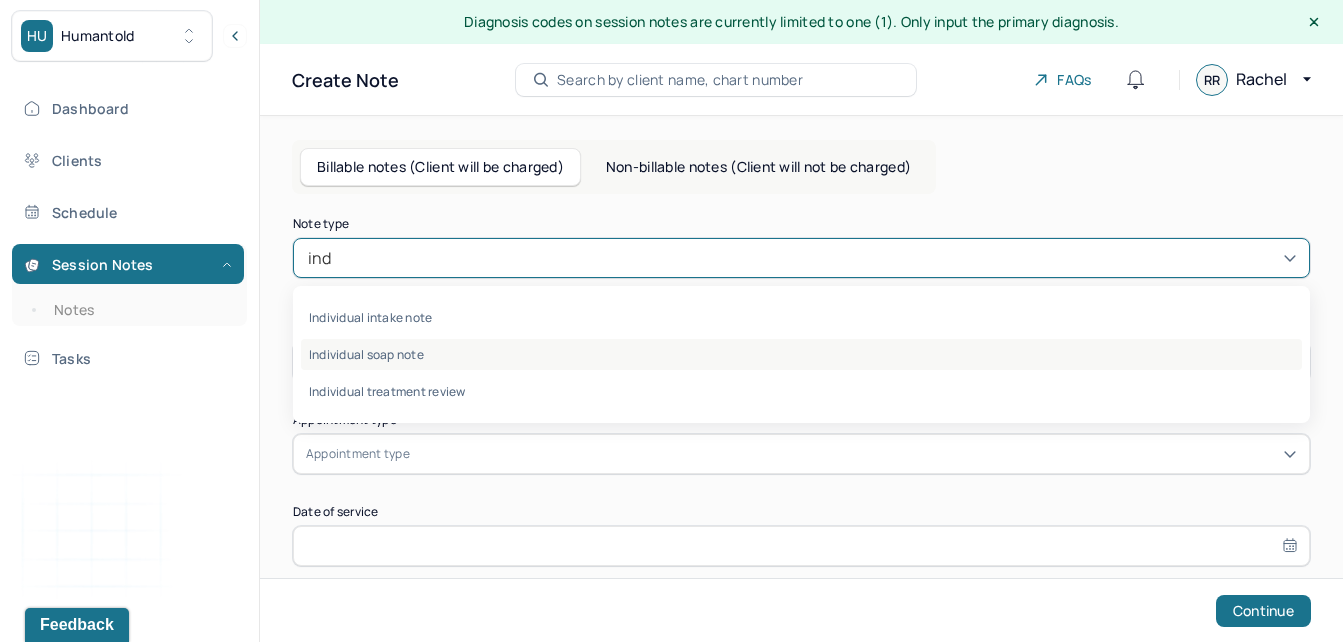 click on "Individual soap note" at bounding box center [801, 354] 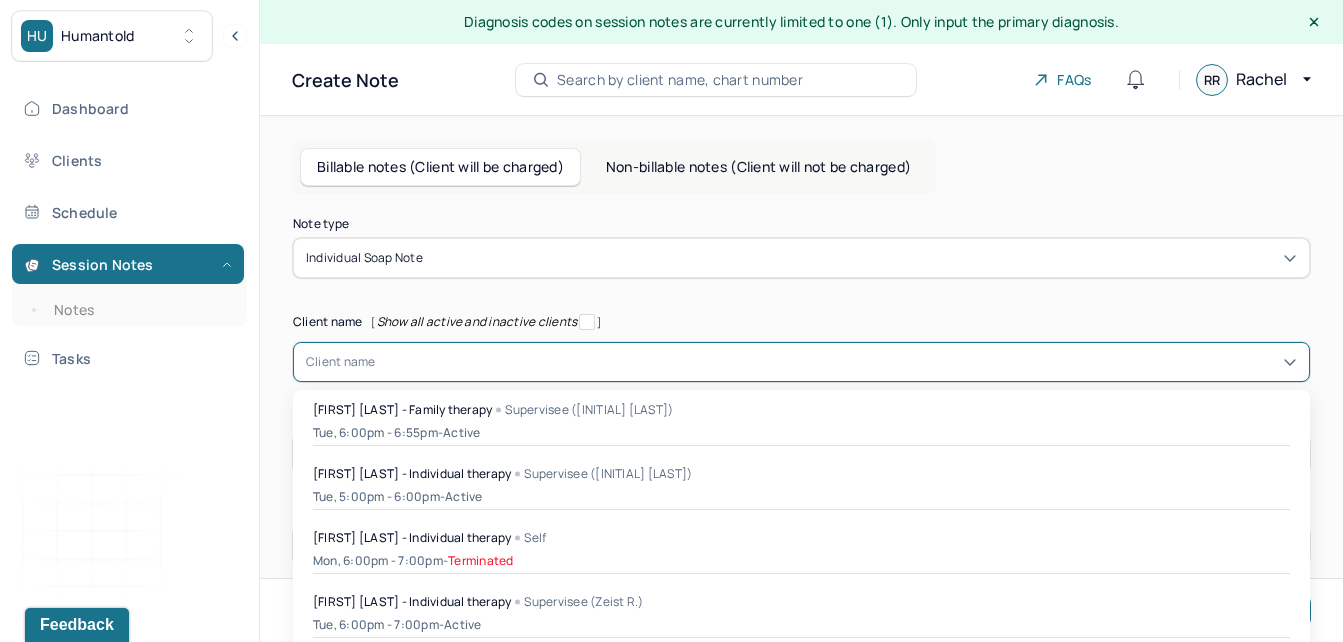 scroll, scrollTop: 56, scrollLeft: 0, axis: vertical 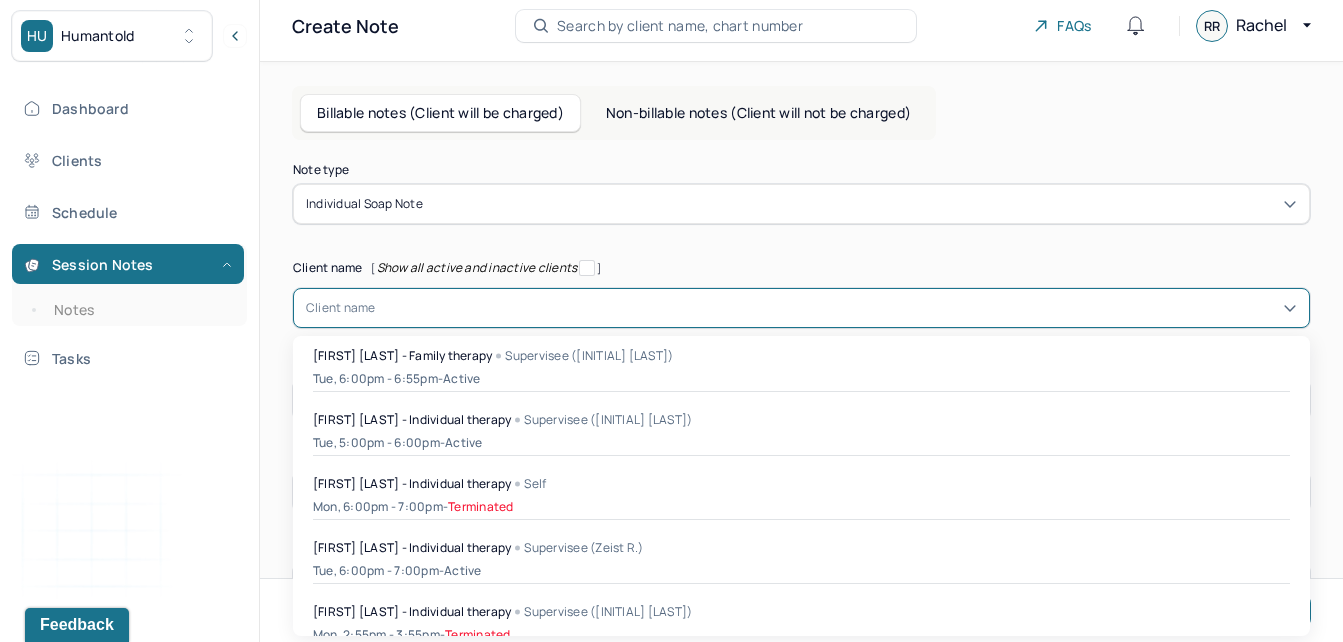 click on "48 results available. Use Up and Down to choose options, press Enter to select the currently focused option, press Escape to exit the menu, press Tab to select the option and exit the menu. Client name [FIRST] [LAST] - Family therapy Supervisee (Kirti S.)
Tue, 6:00pm - 6:55pm  -  active [FIRST] [LAST] - Individual therapy Supervisee (Kirti S.)
Tue, 5:00pm - 6:00pm  -  active [FIRST] [LAST] - Individual therapy Self
Mon, 6:00pm - 7:00pm  -  Terminated [FIRST] [LAST] - Individual therapy Supervisee (Zeist R.)
Tue, 6:00pm - 7:00pm  -  active [FIRST] [LAST] - Individual therapy Supervisee (Kirti S.)
Mon, 2:55pm - 3:55pm  -  Terminated [FIRST] [LAST] - Individual therapy Self
Wed, 1:00pm - 1:55pm  -  active [FIRST] [LAST] - Individual therapy Supervisee (Zeist R.)
Mon, 6:00pm - 7:00pm  -  active [FIRST] [LAST] - Child therapy Supervisee (Shengzi S.)" at bounding box center (801, 308) 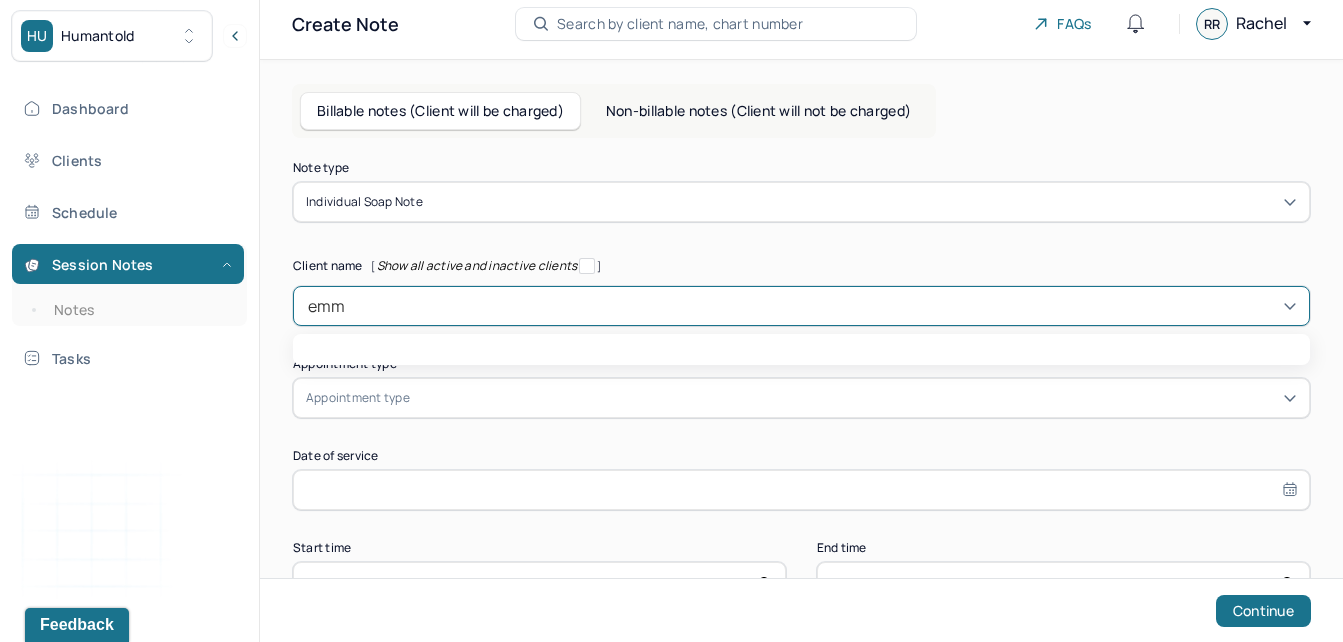 type on "[NAME]" 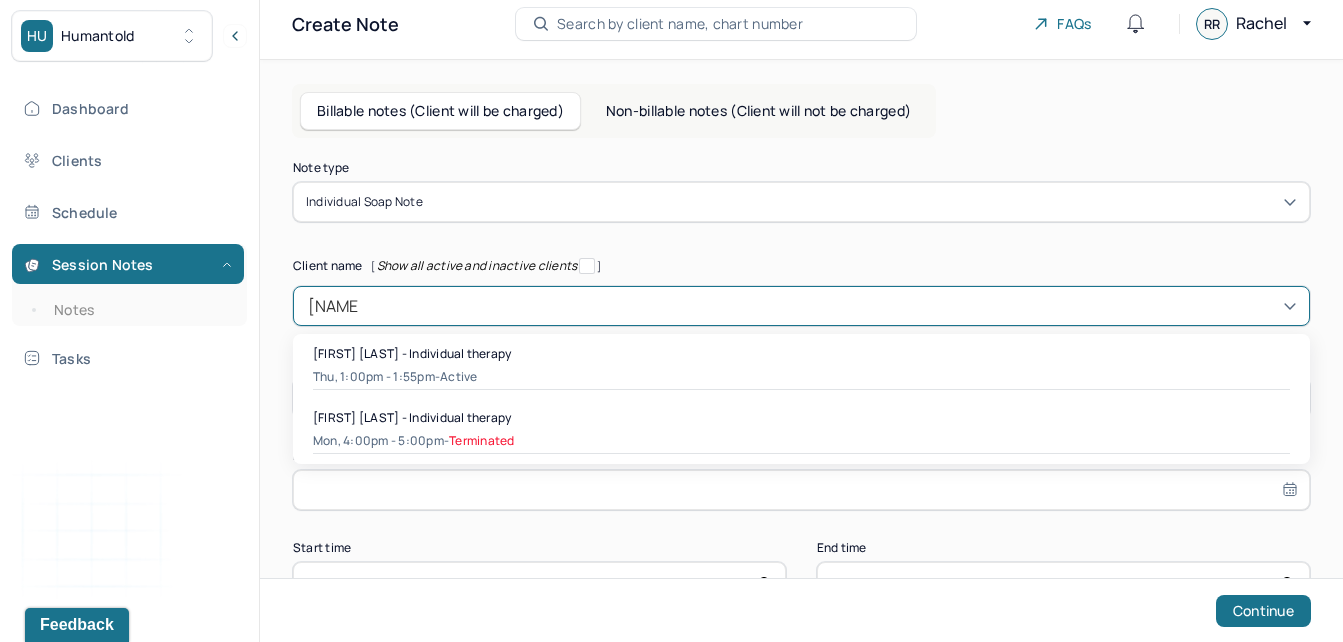 click on "[FIRST] [LAST] - Individual therapy" at bounding box center [412, 353] 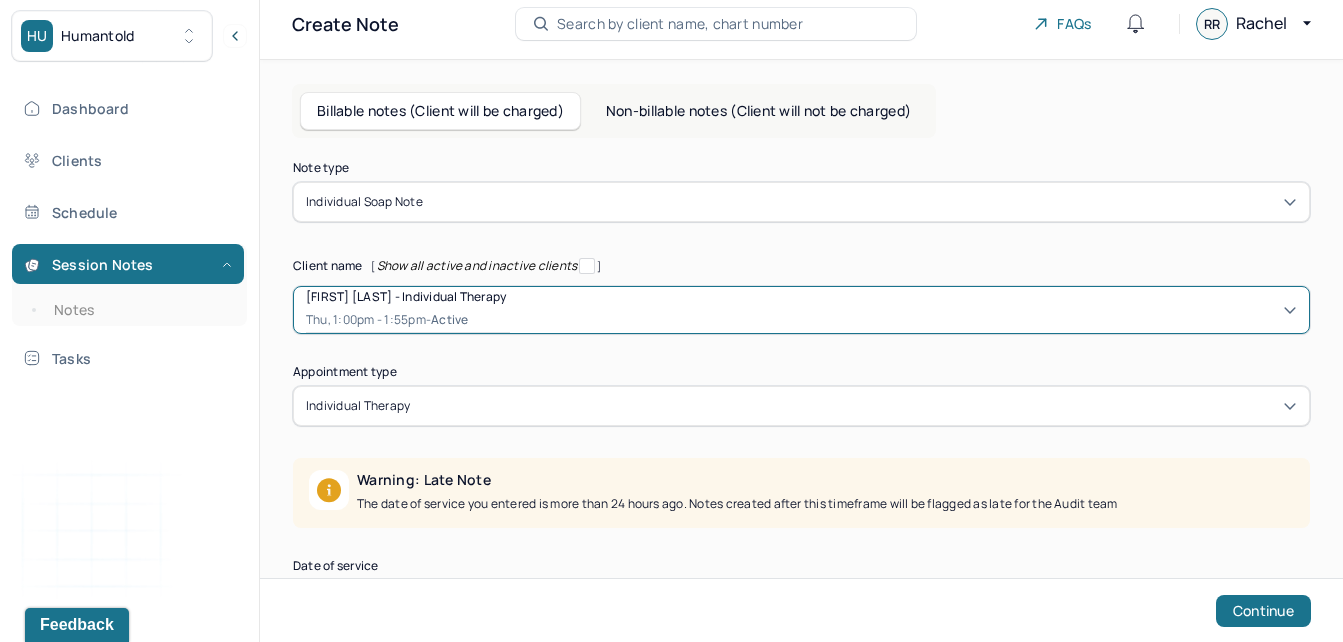 scroll, scrollTop: 264, scrollLeft: 0, axis: vertical 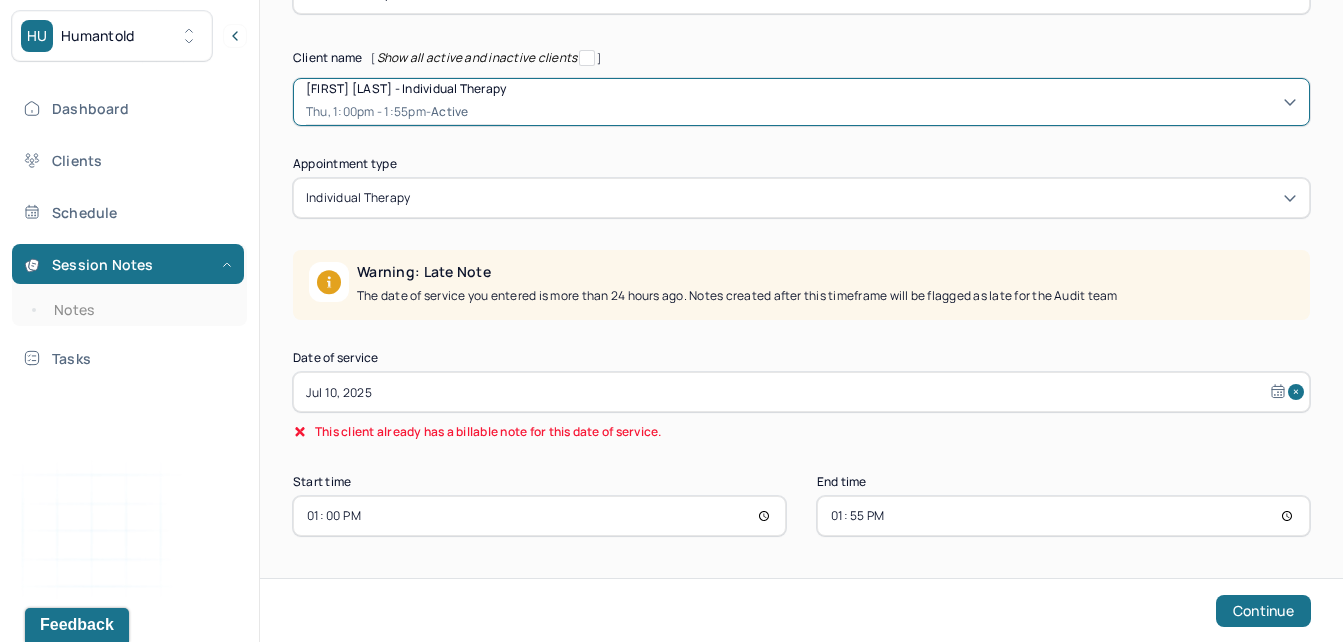 select on "6" 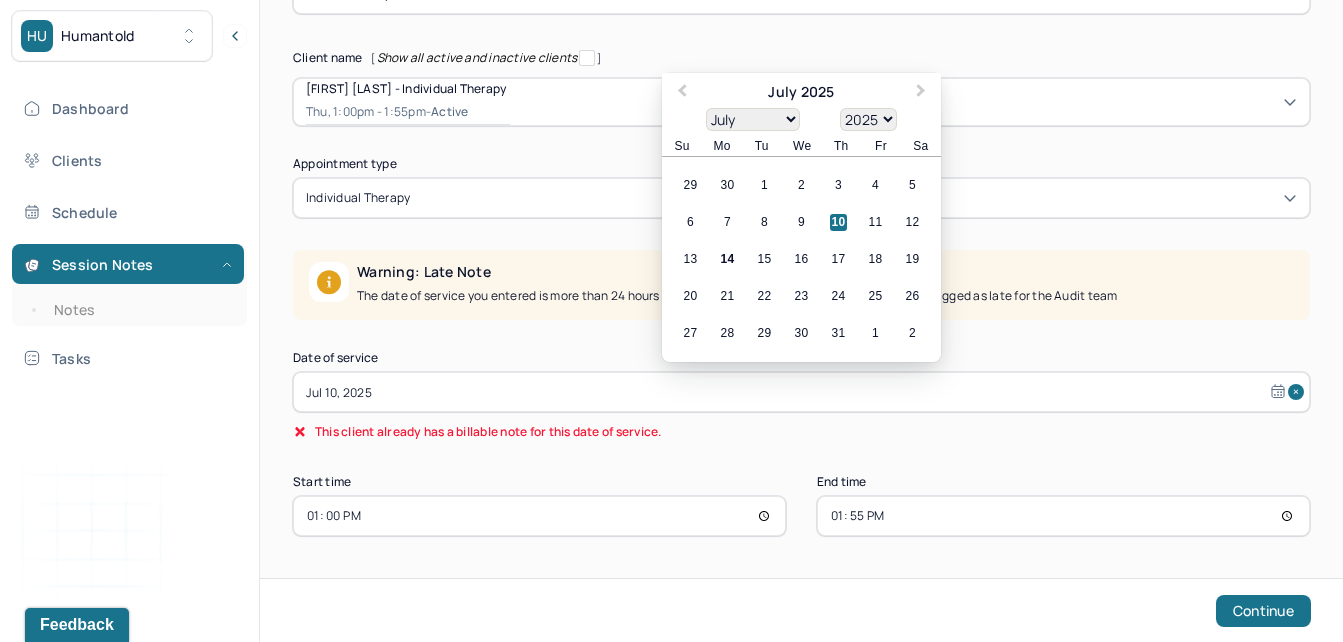 click on "Jul 10, 2025" at bounding box center (801, 392) 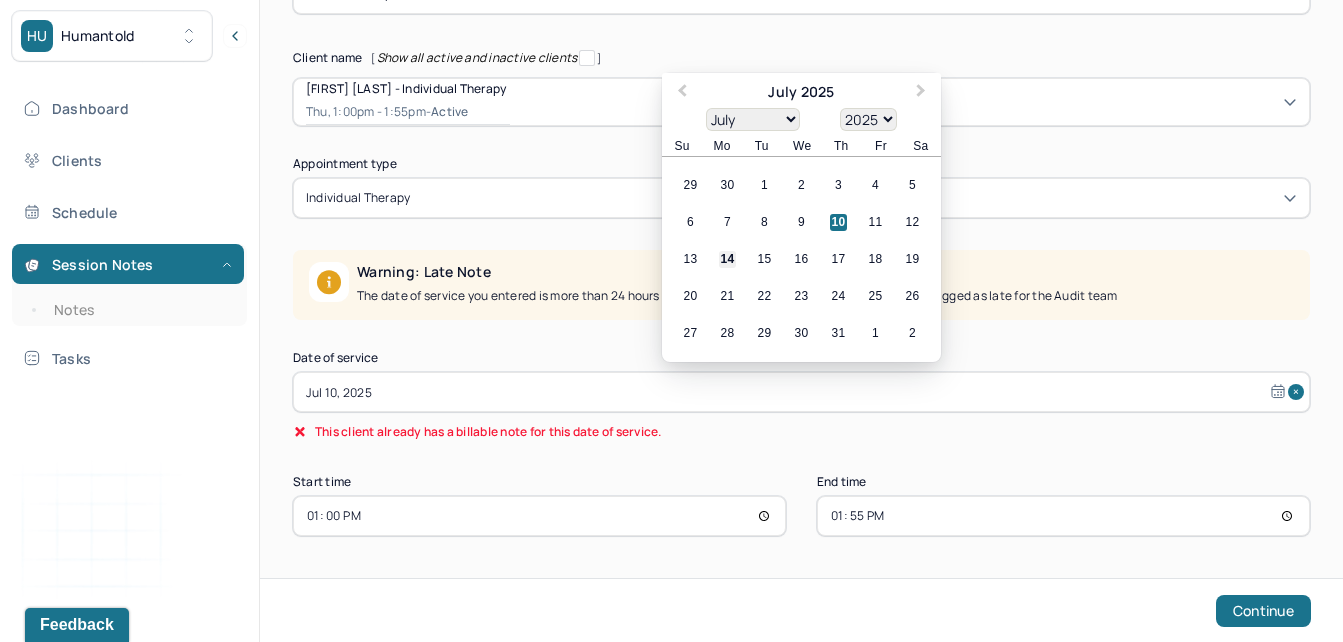click on "14" at bounding box center (727, 259) 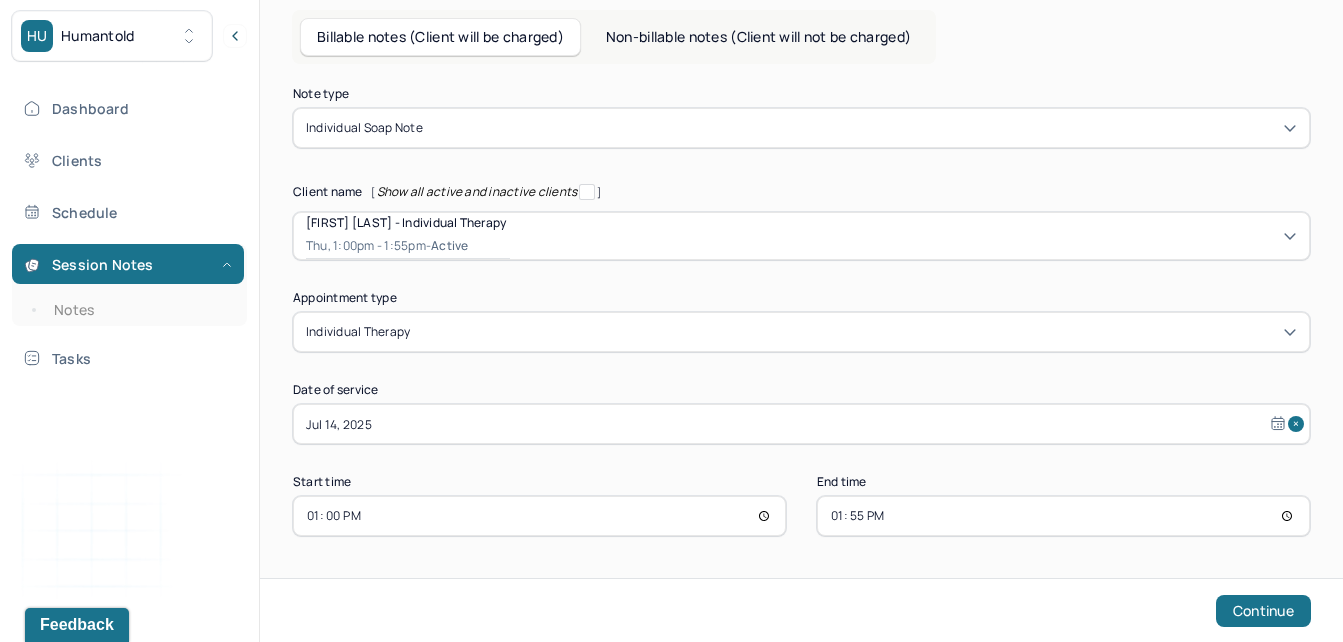 scroll, scrollTop: 130, scrollLeft: 0, axis: vertical 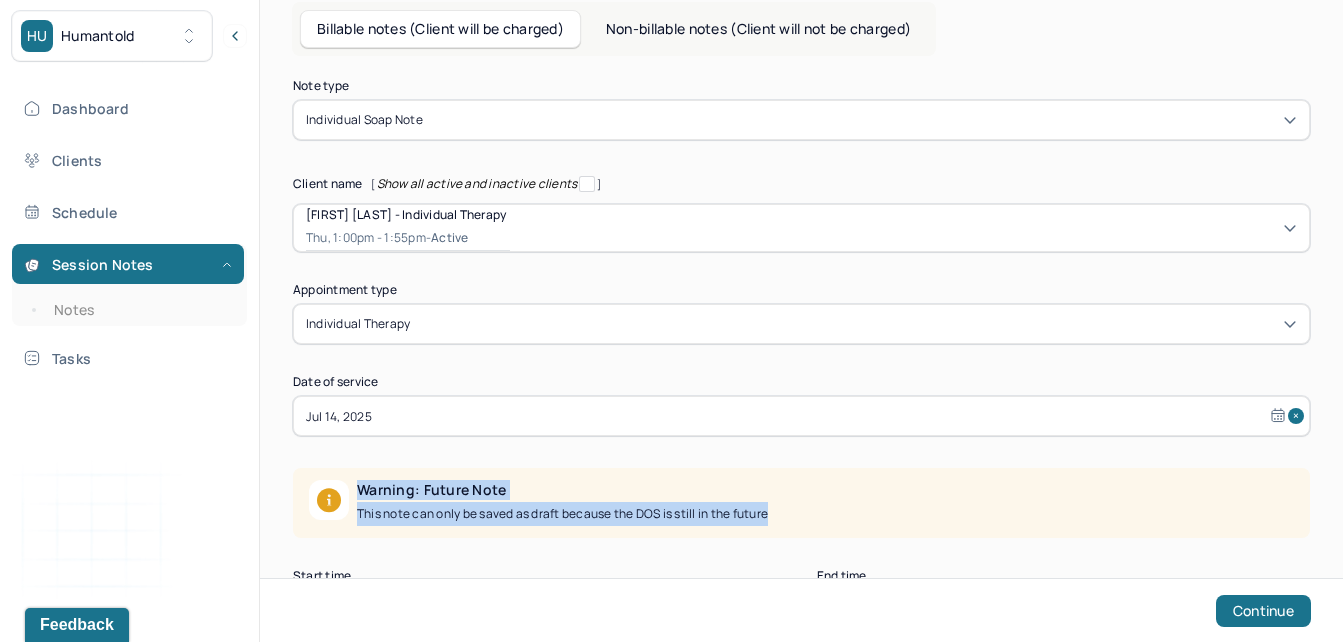 drag, startPoint x: 1341, startPoint y: 433, endPoint x: 1357, endPoint y: 519, distance: 87.47571 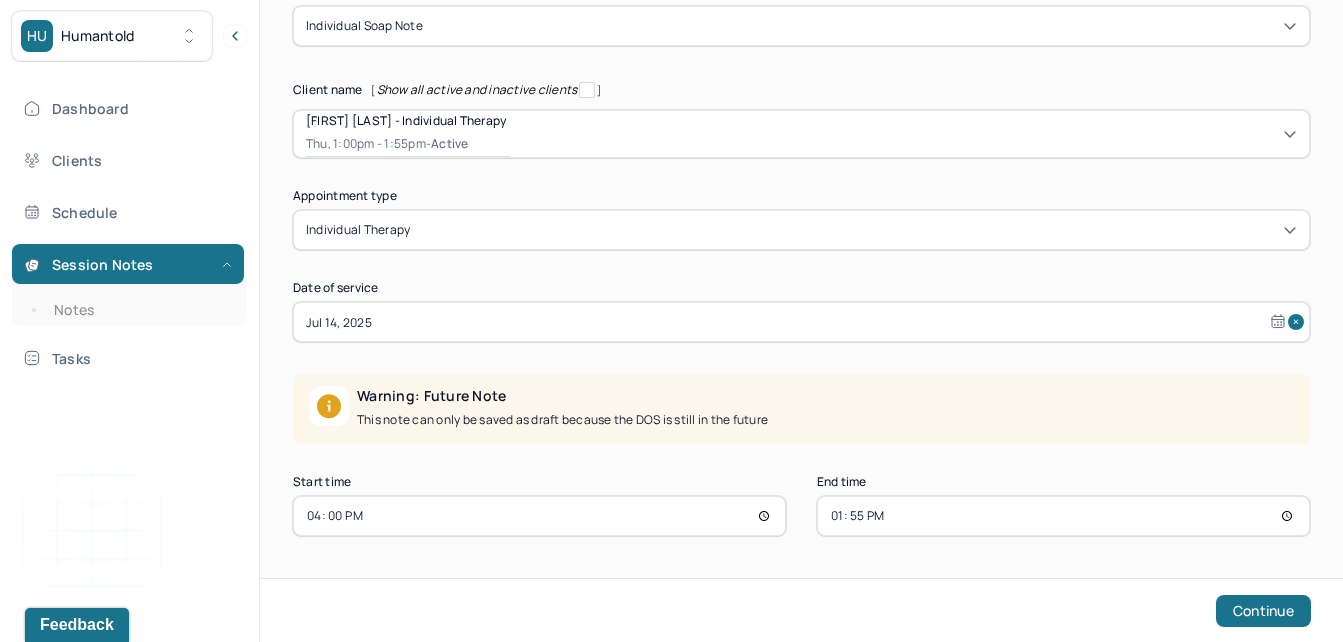 click on "13:55" at bounding box center [1063, 516] 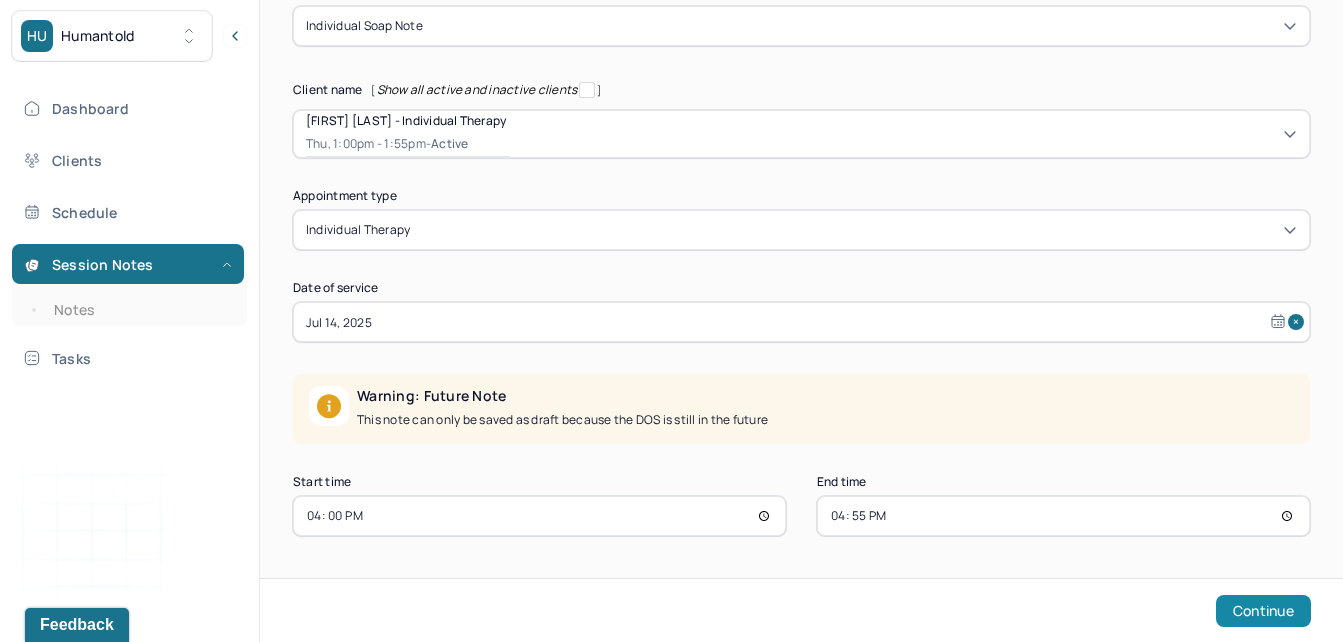 click on "Continue" at bounding box center [1263, 611] 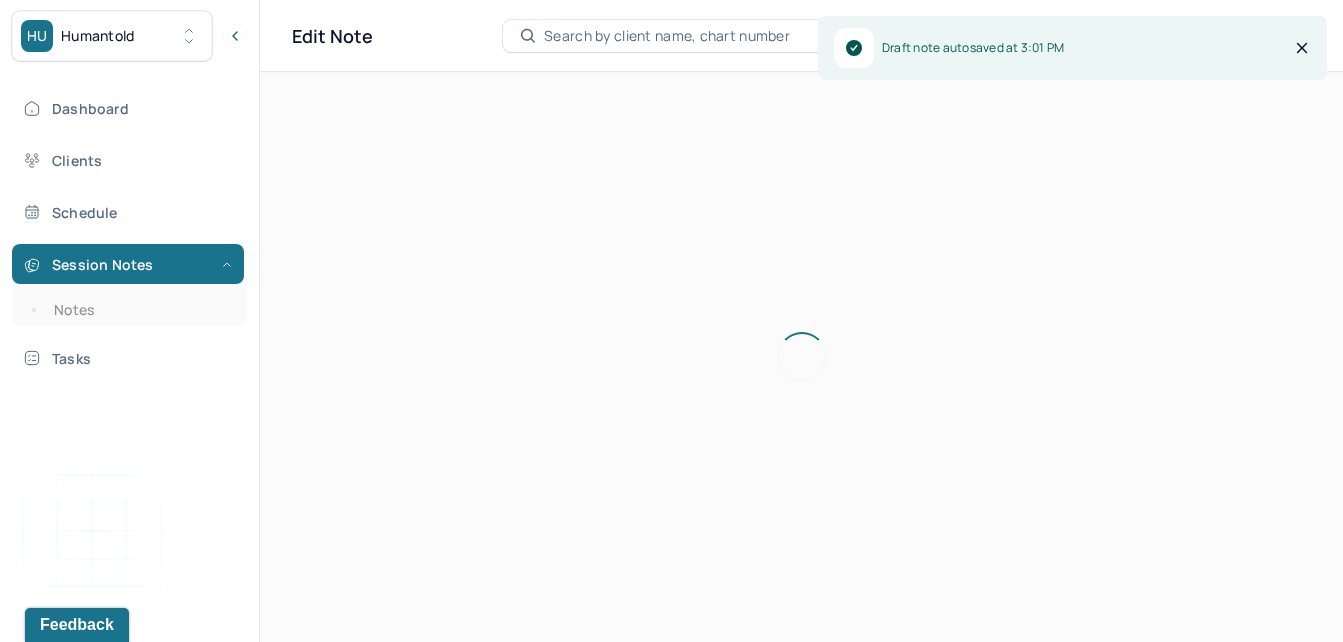 scroll, scrollTop: 36, scrollLeft: 0, axis: vertical 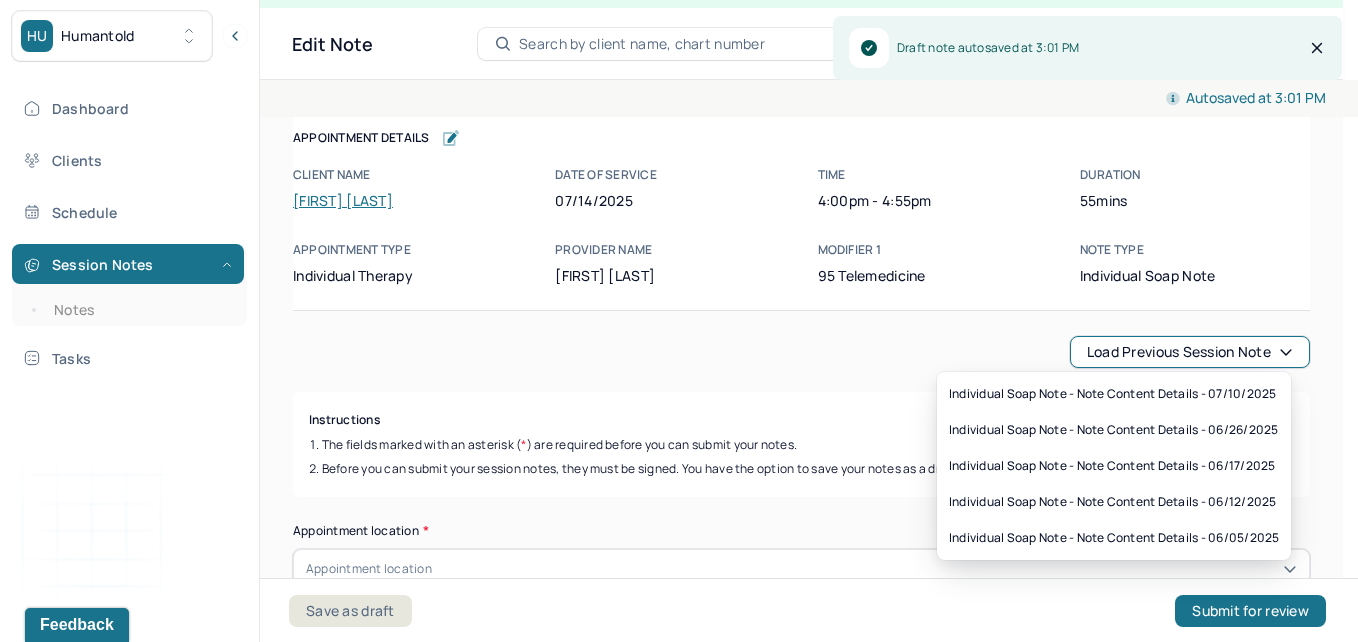 click on "Load previous session note" at bounding box center (1190, 352) 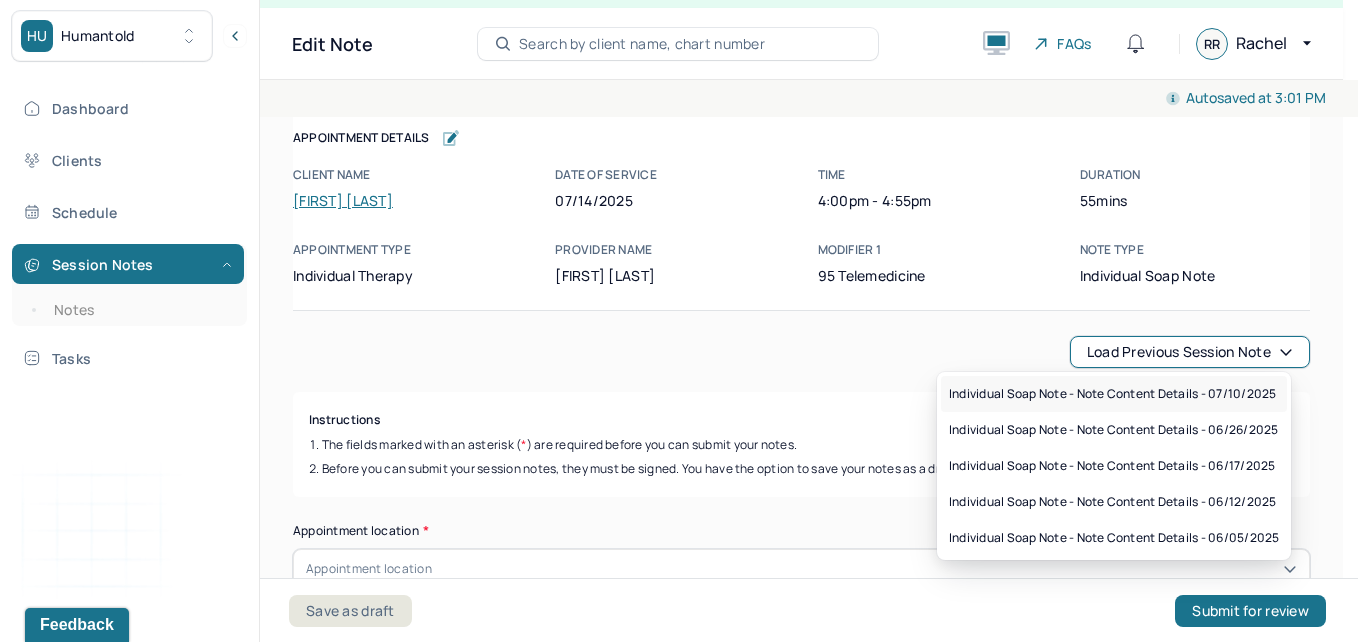 click on "Individual soap note   - Note content Details -   07/10/2025" at bounding box center (1112, 394) 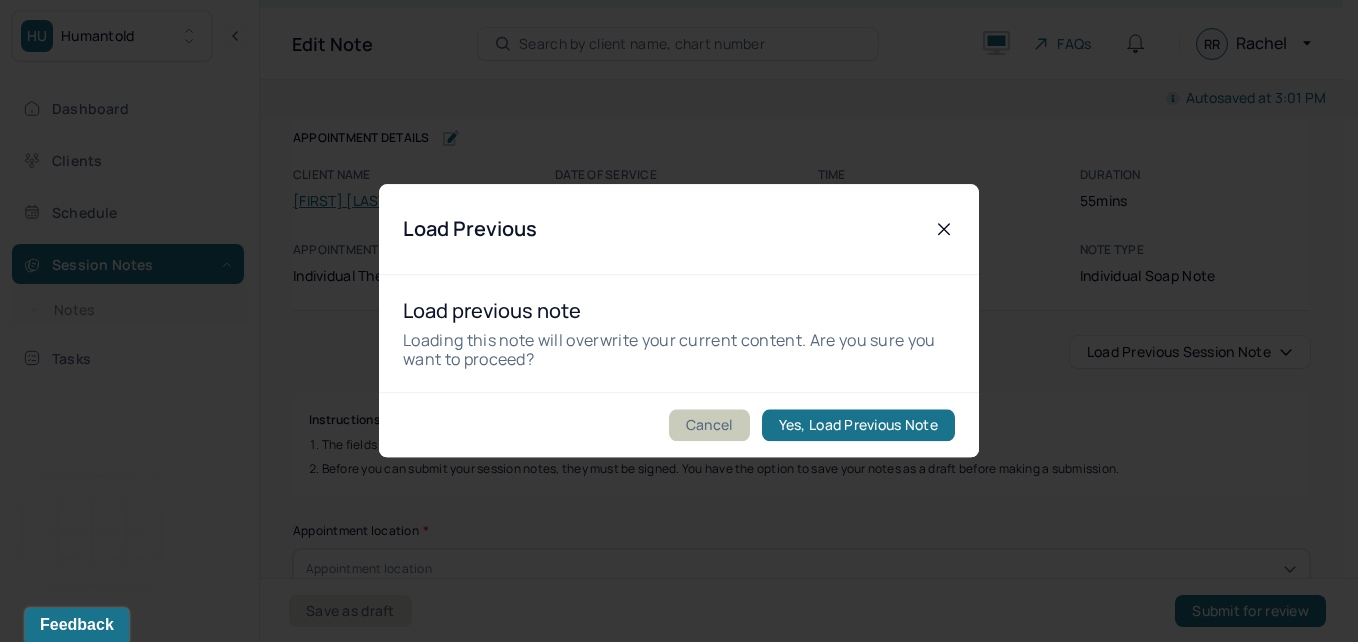click on "Cancel" at bounding box center [709, 426] 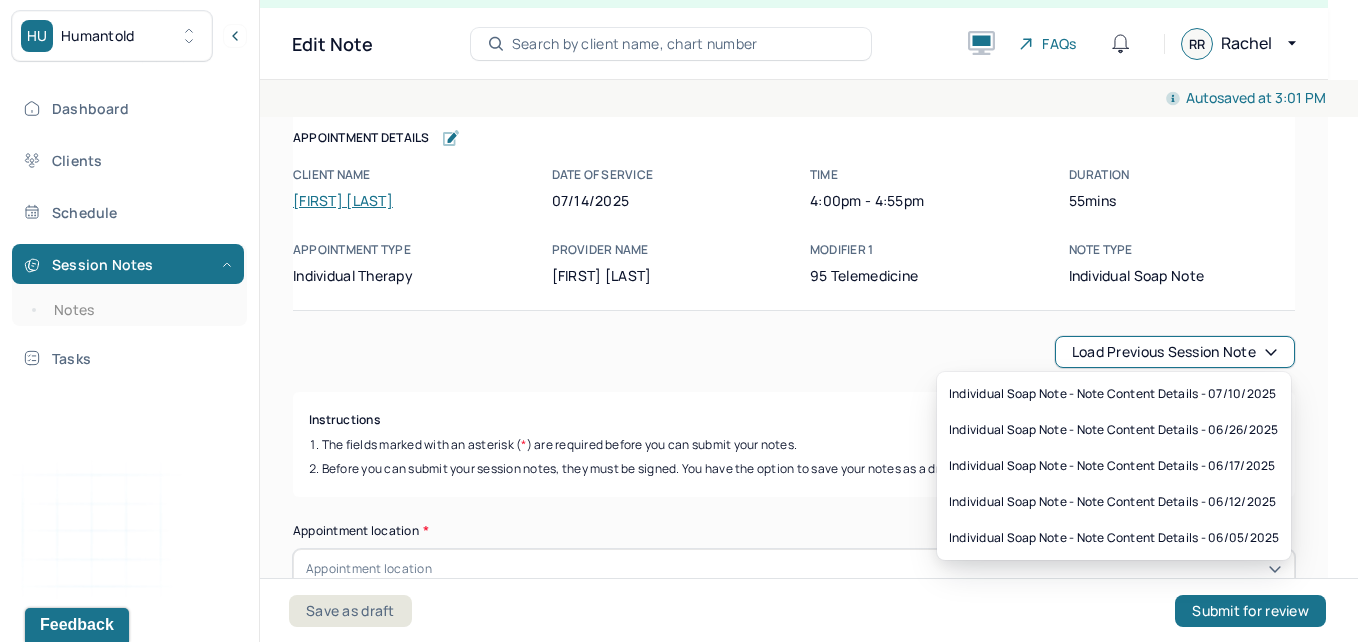 click on "Load previous session note" at bounding box center [1175, 352] 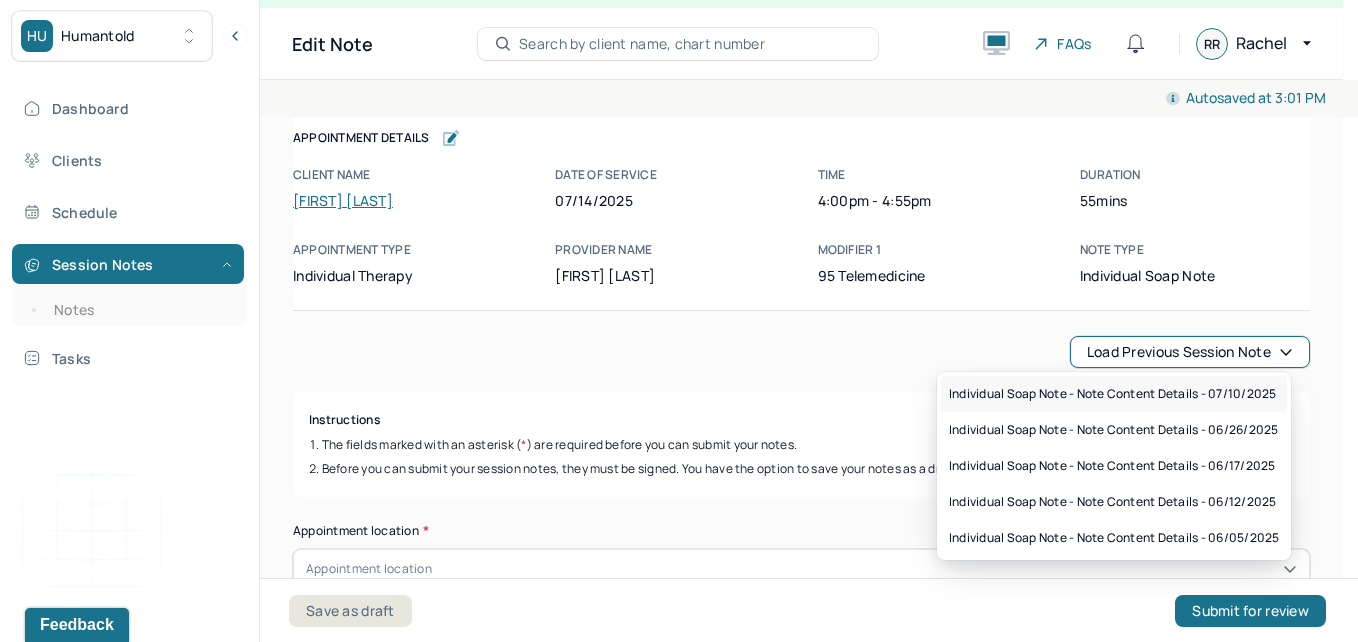 click on "Individual soap note   - Note content Details -   07/10/2025" at bounding box center (1112, 394) 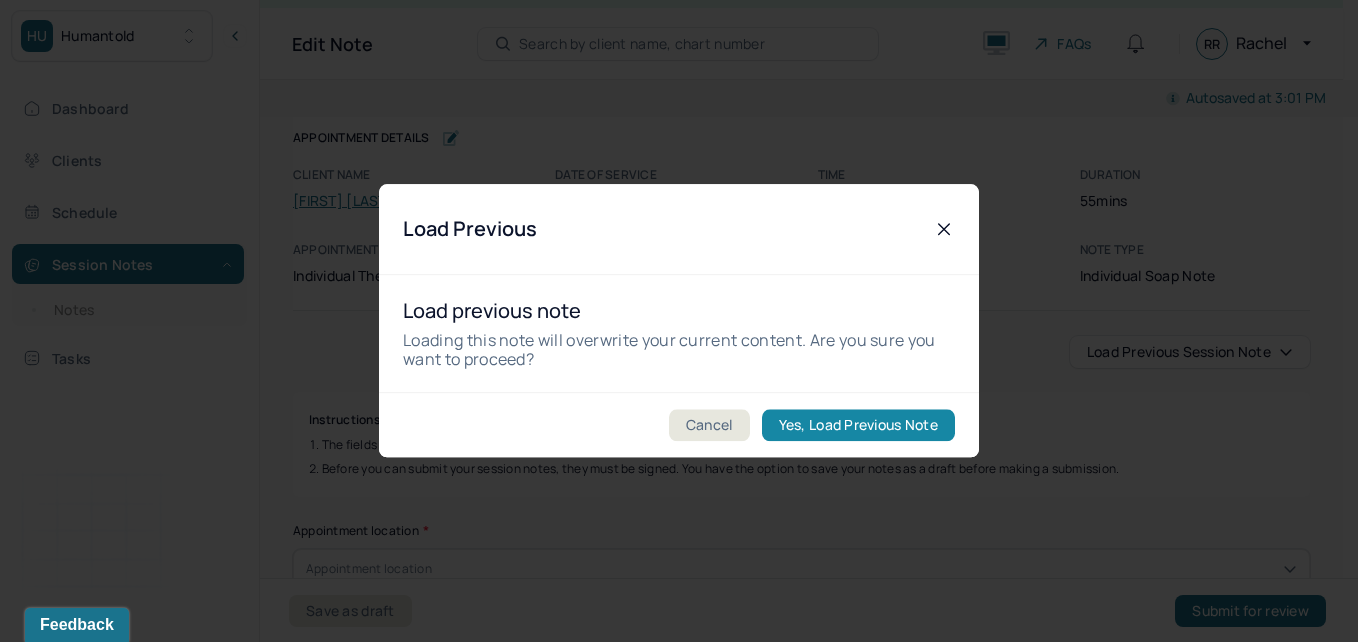 click on "Yes, Load Previous Note" at bounding box center (858, 426) 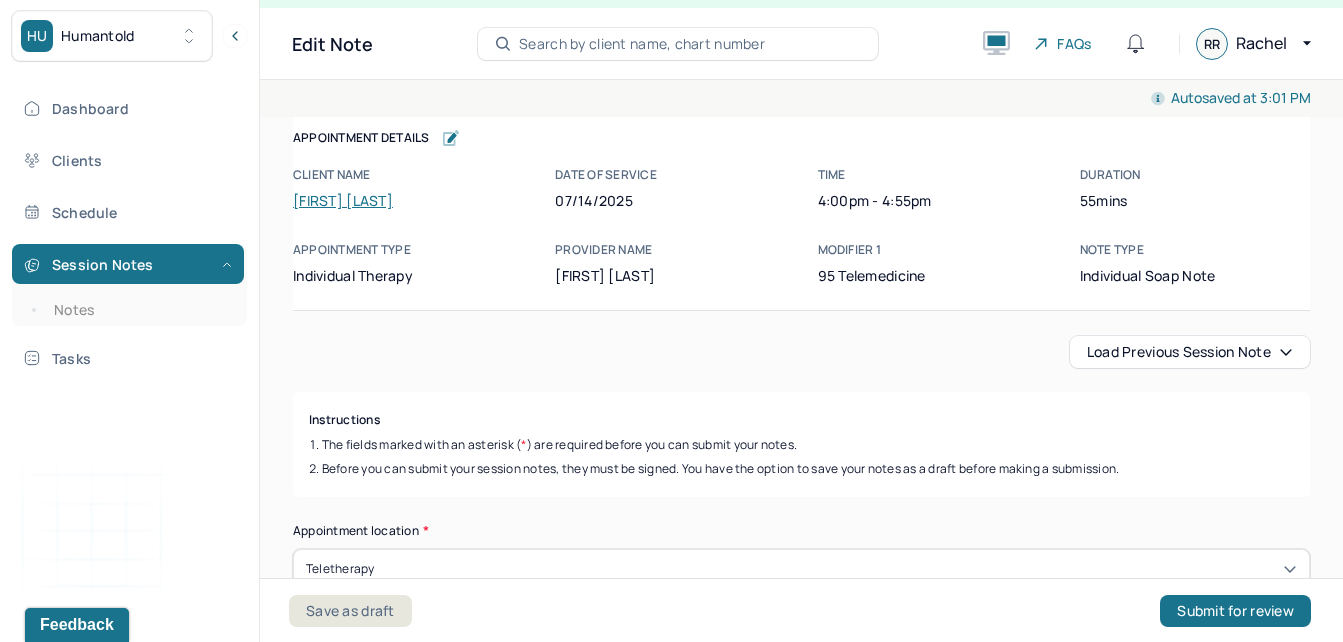 click on "The fields marked with an asterisk ( * ) are required before you can submit your notes." at bounding box center [801, 445] 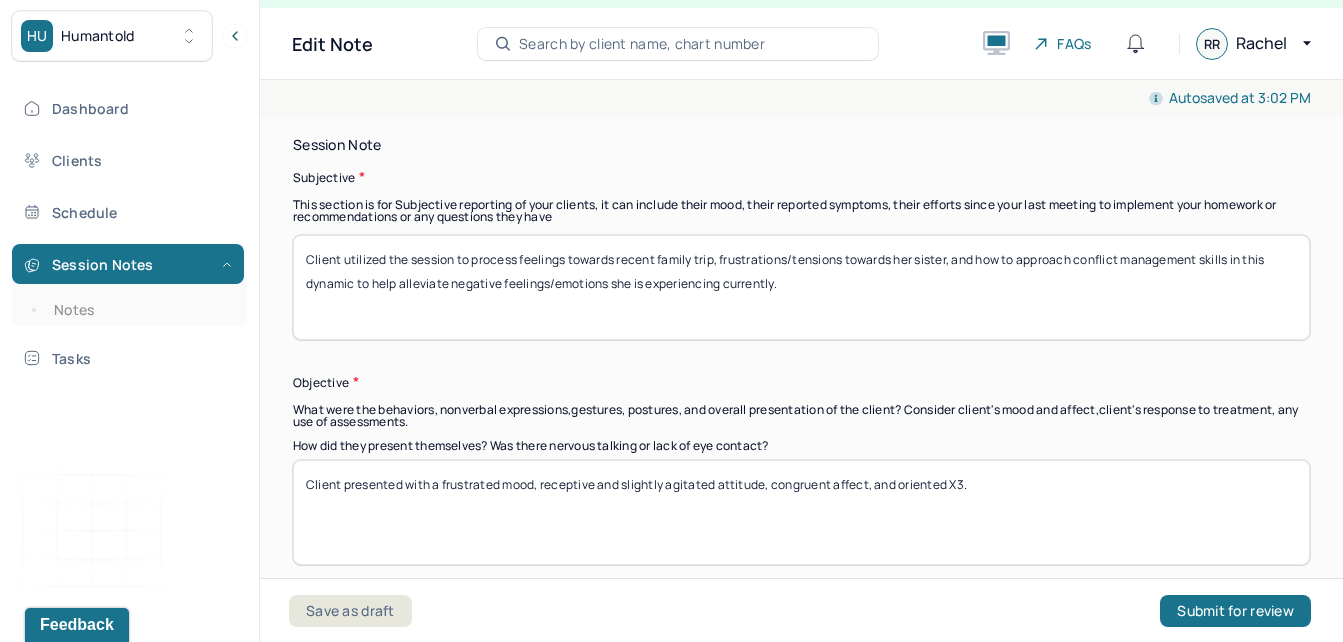 scroll, scrollTop: 1434, scrollLeft: 0, axis: vertical 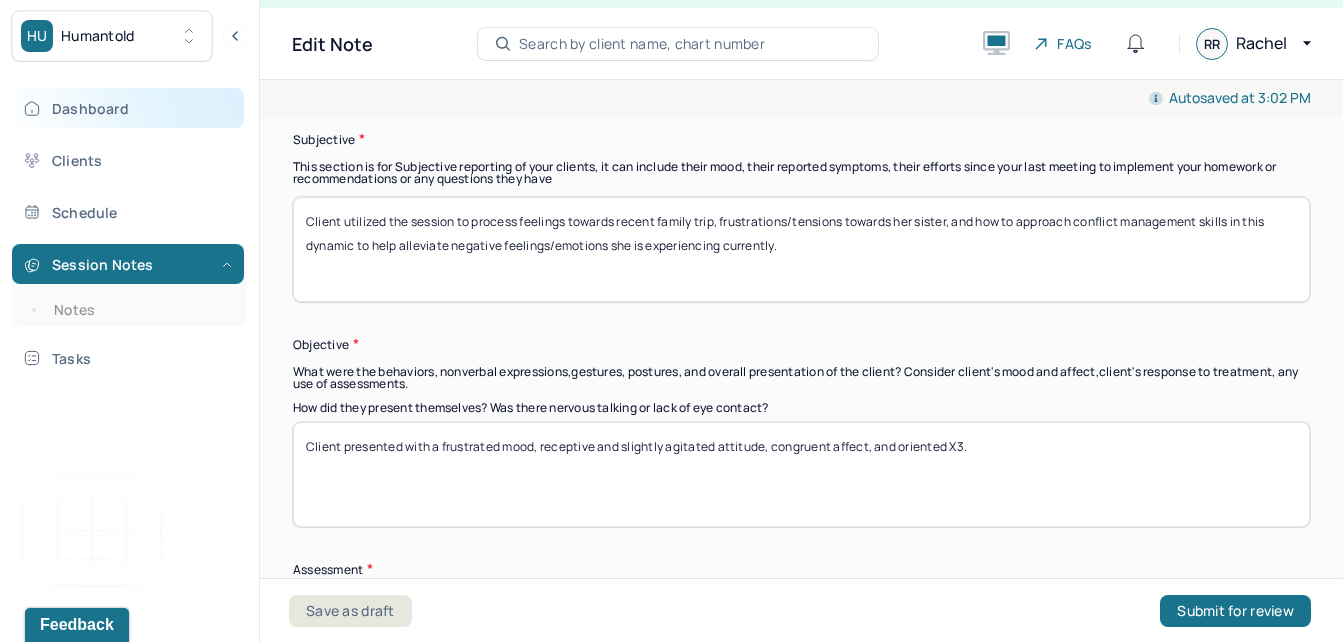 drag, startPoint x: 824, startPoint y: 240, endPoint x: 242, endPoint y: 124, distance: 593.4476 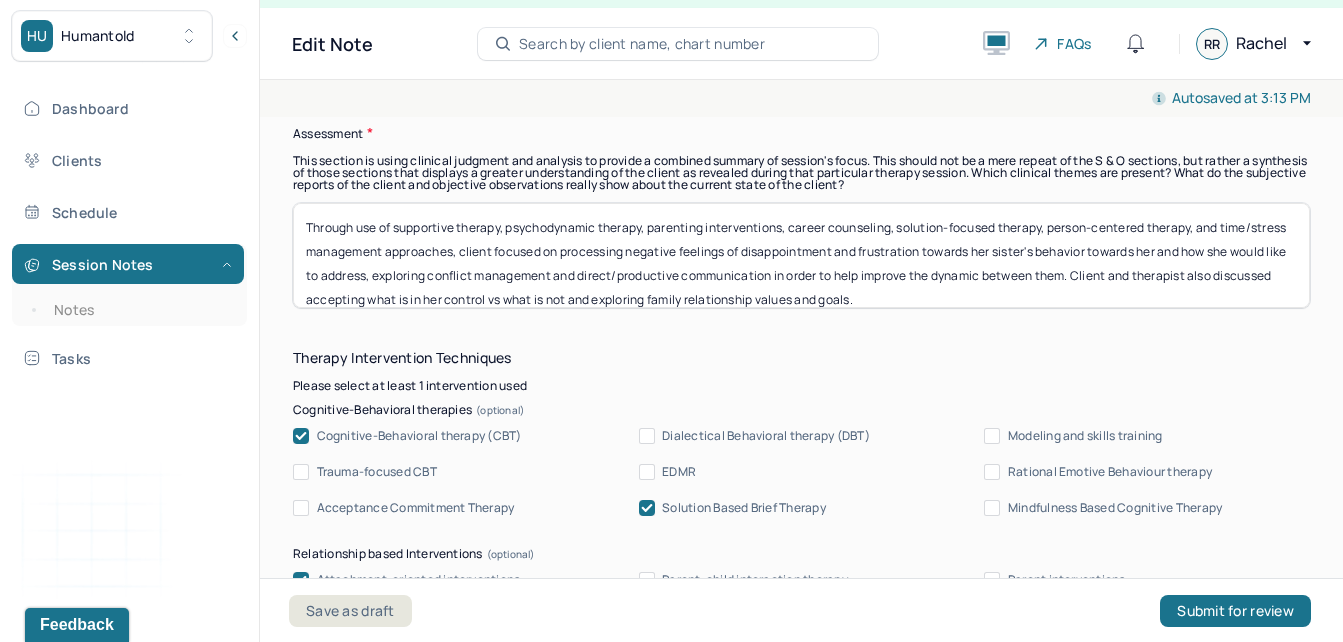 scroll, scrollTop: 1880, scrollLeft: 0, axis: vertical 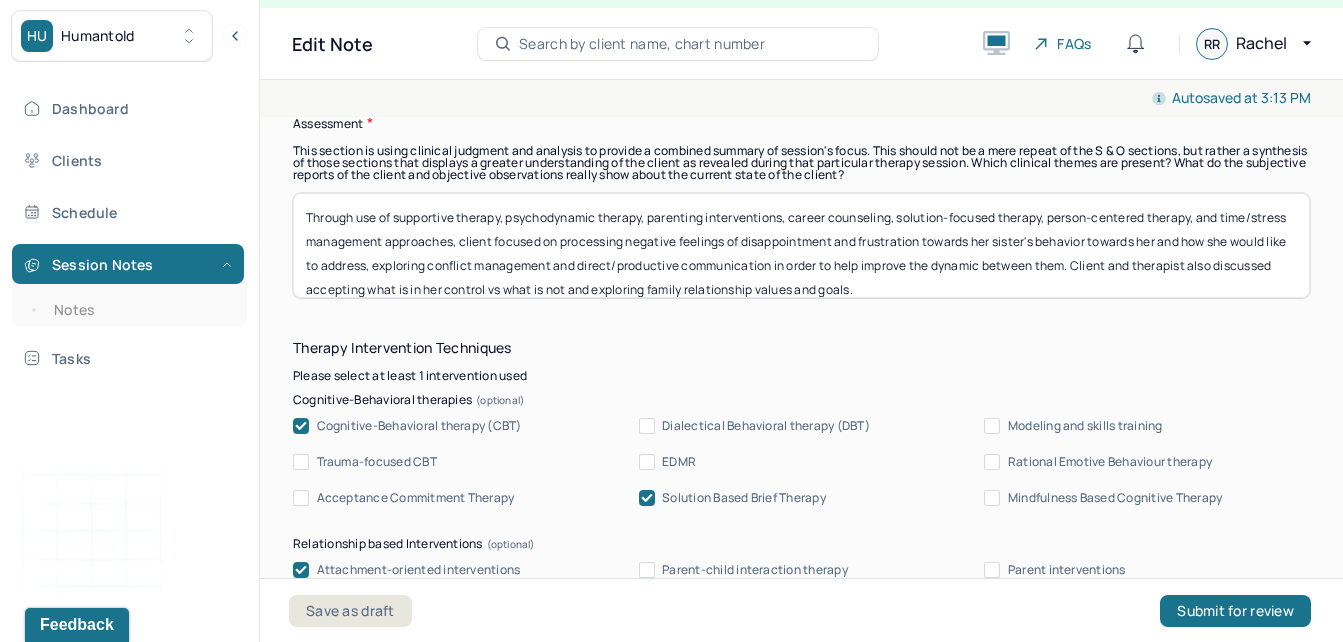 type 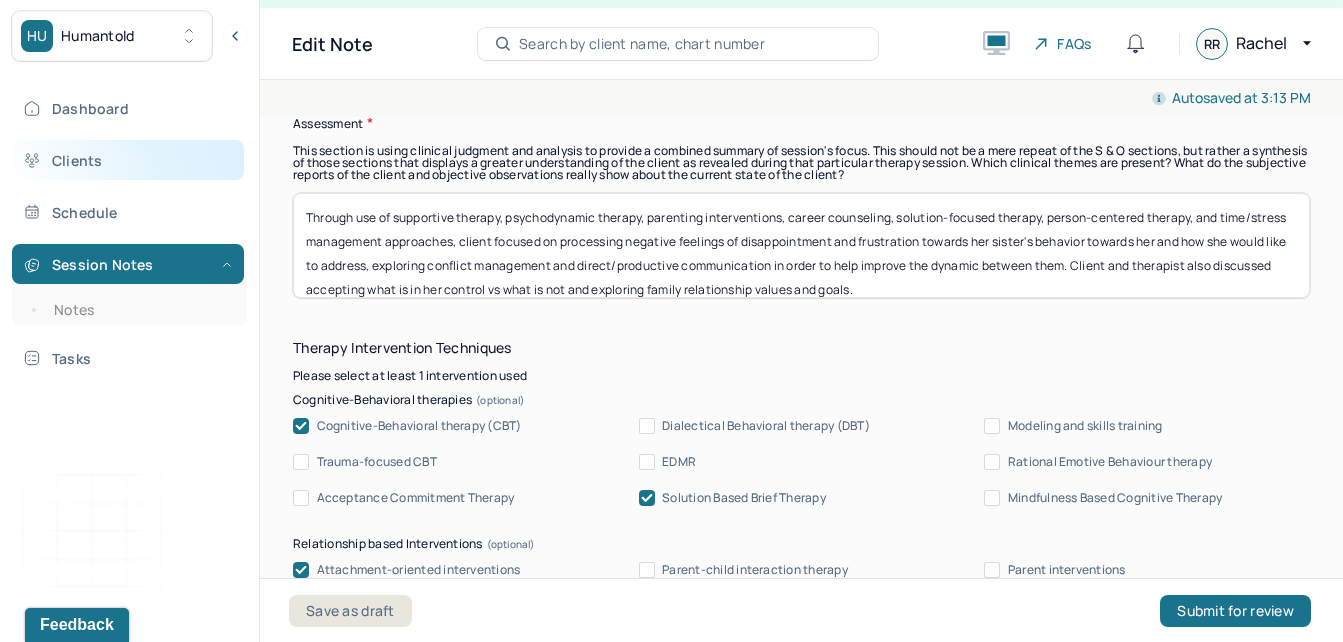 drag, startPoint x: 785, startPoint y: 291, endPoint x: 191, endPoint y: 163, distance: 607.63477 